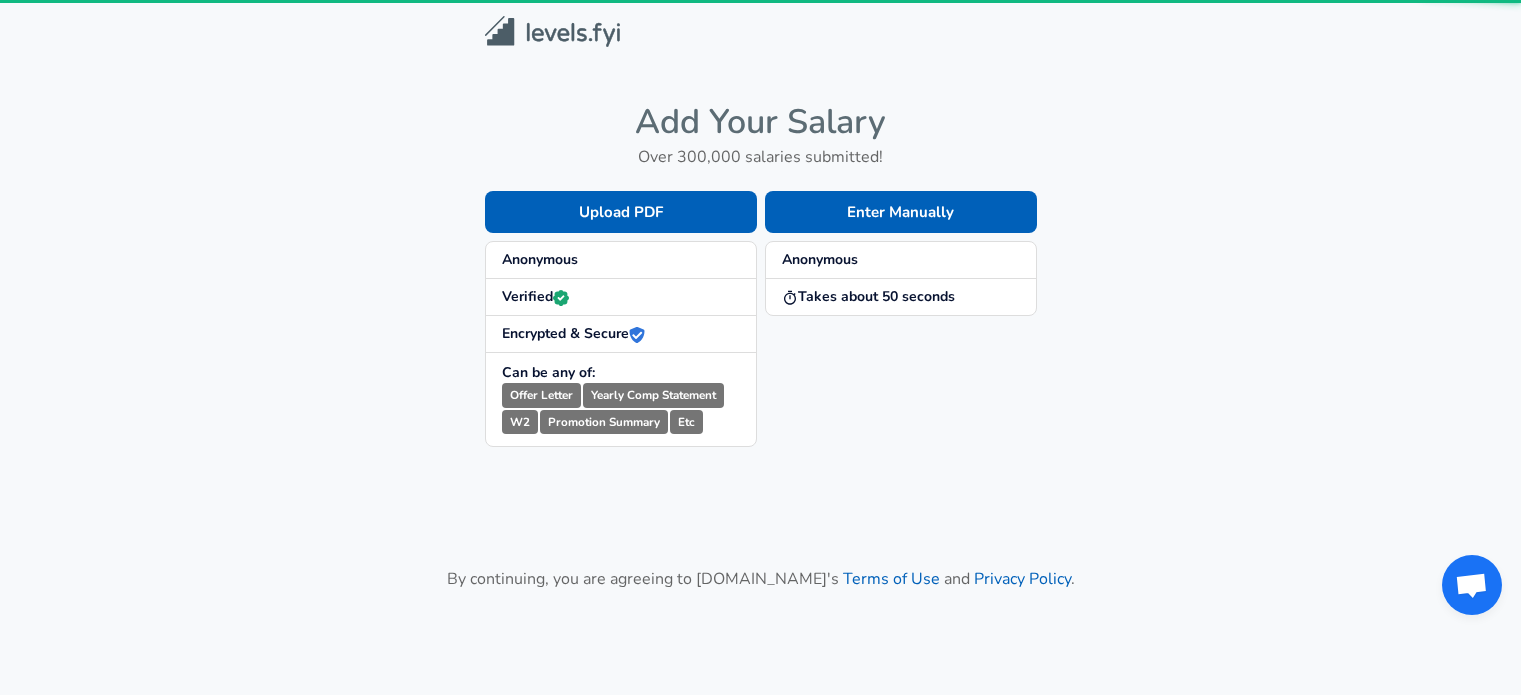 scroll, scrollTop: 0, scrollLeft: 0, axis: both 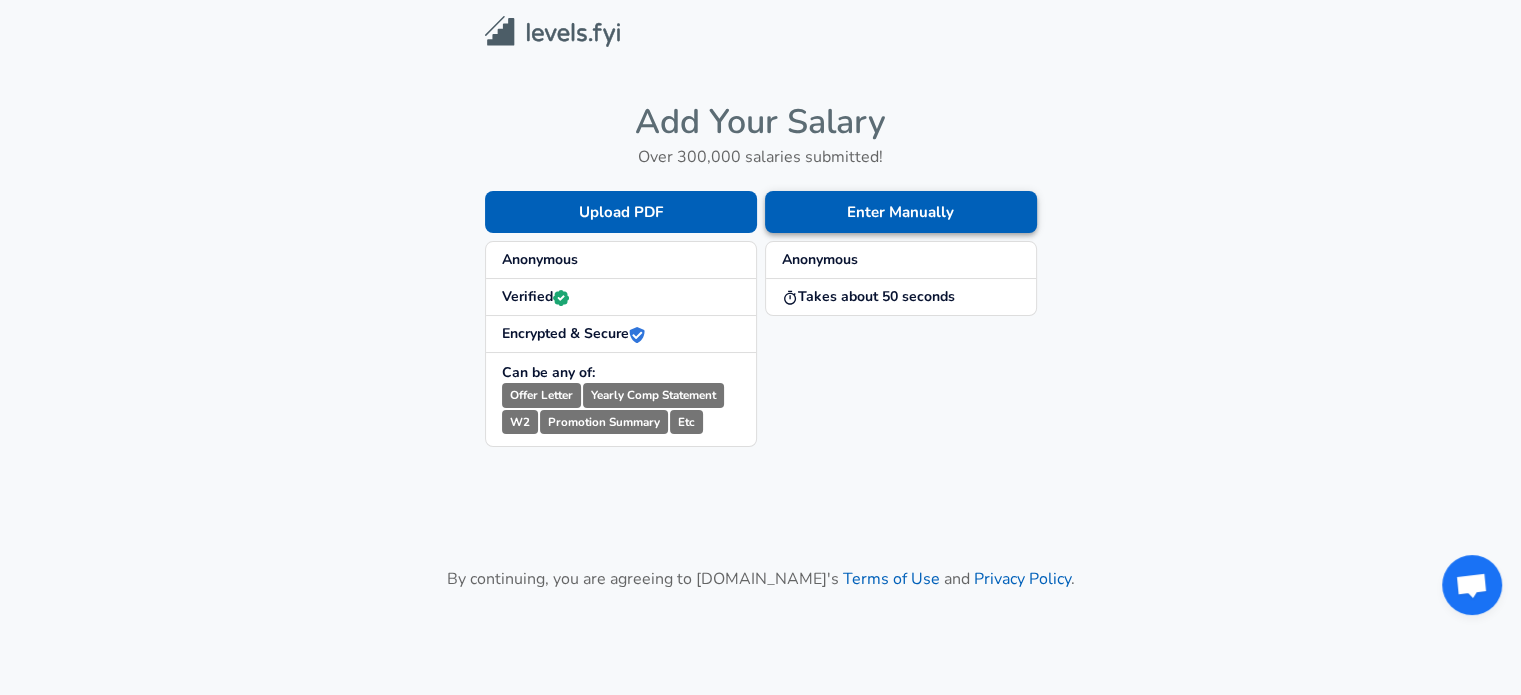 click on "Enter Manually" at bounding box center (901, 212) 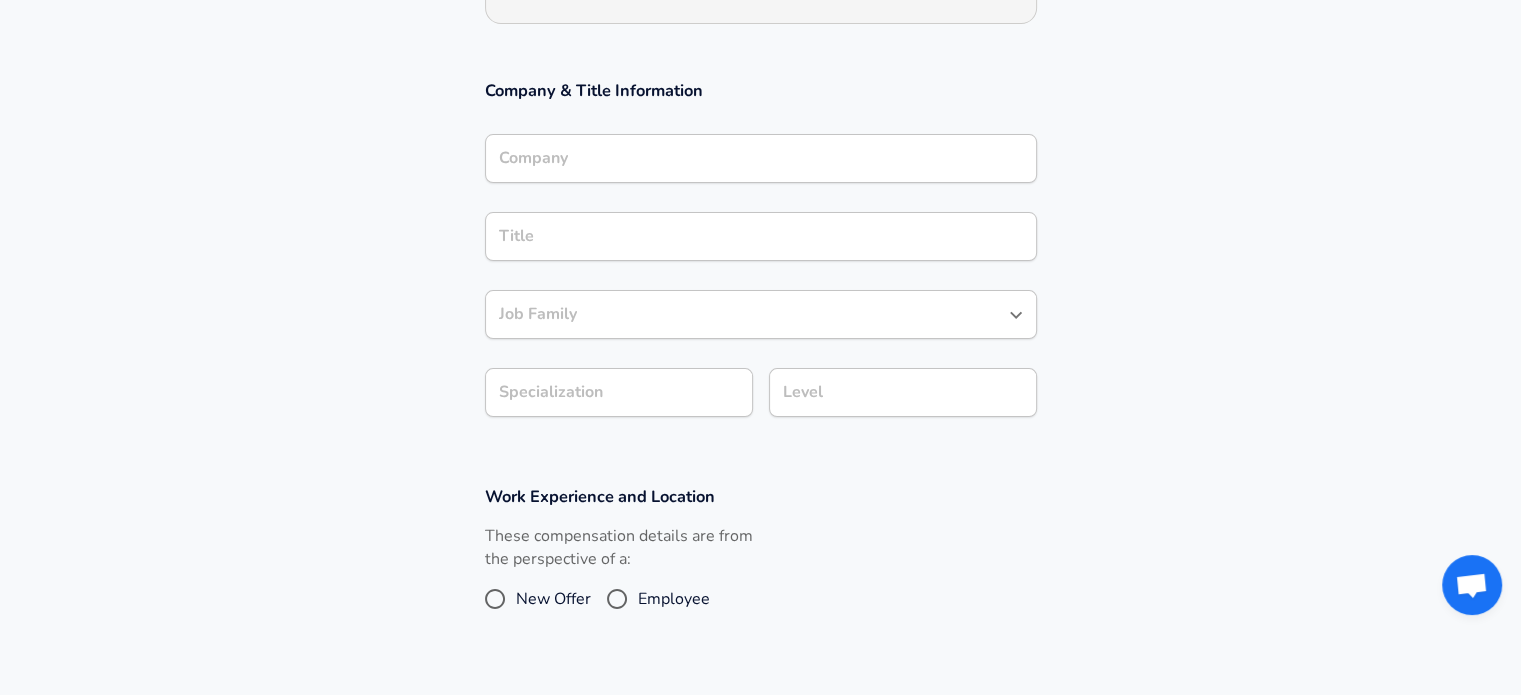 click on "Company" at bounding box center [761, 158] 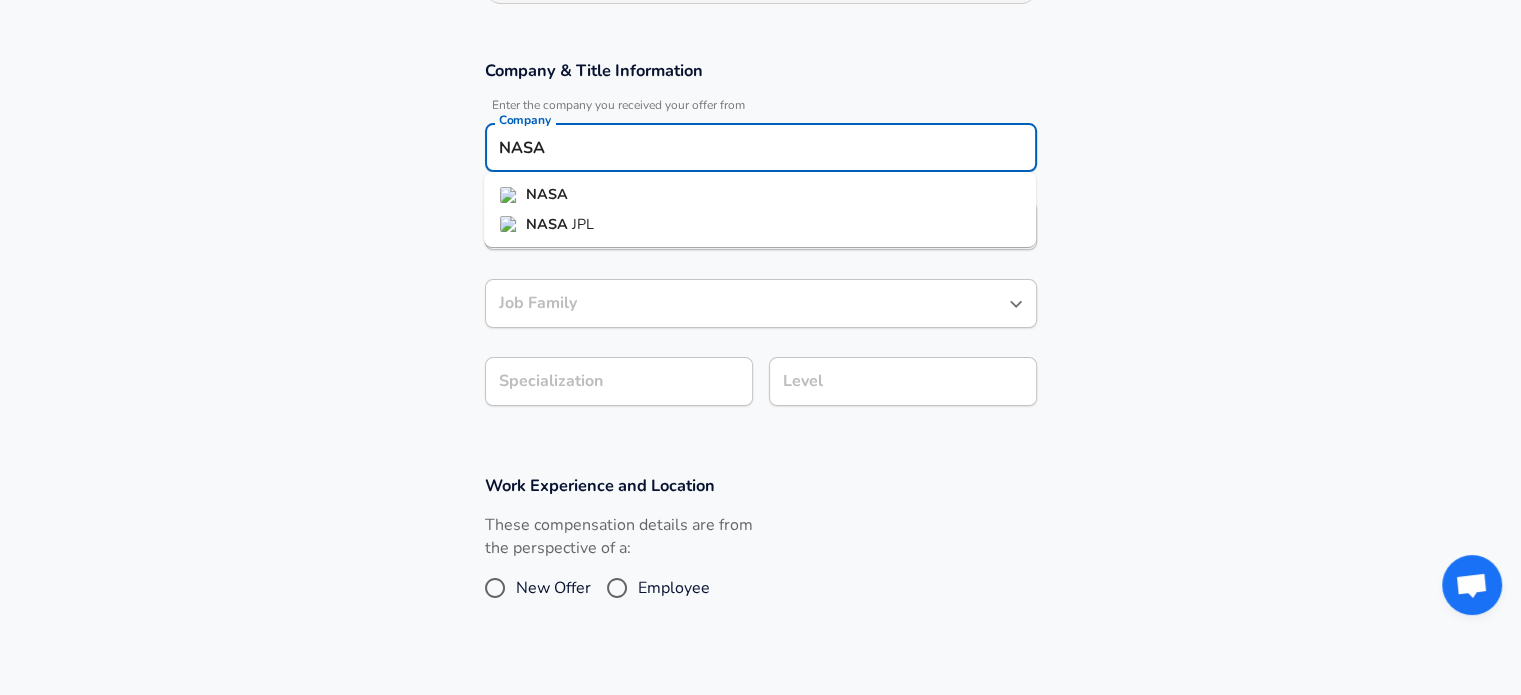 click on "NASA" at bounding box center (547, 194) 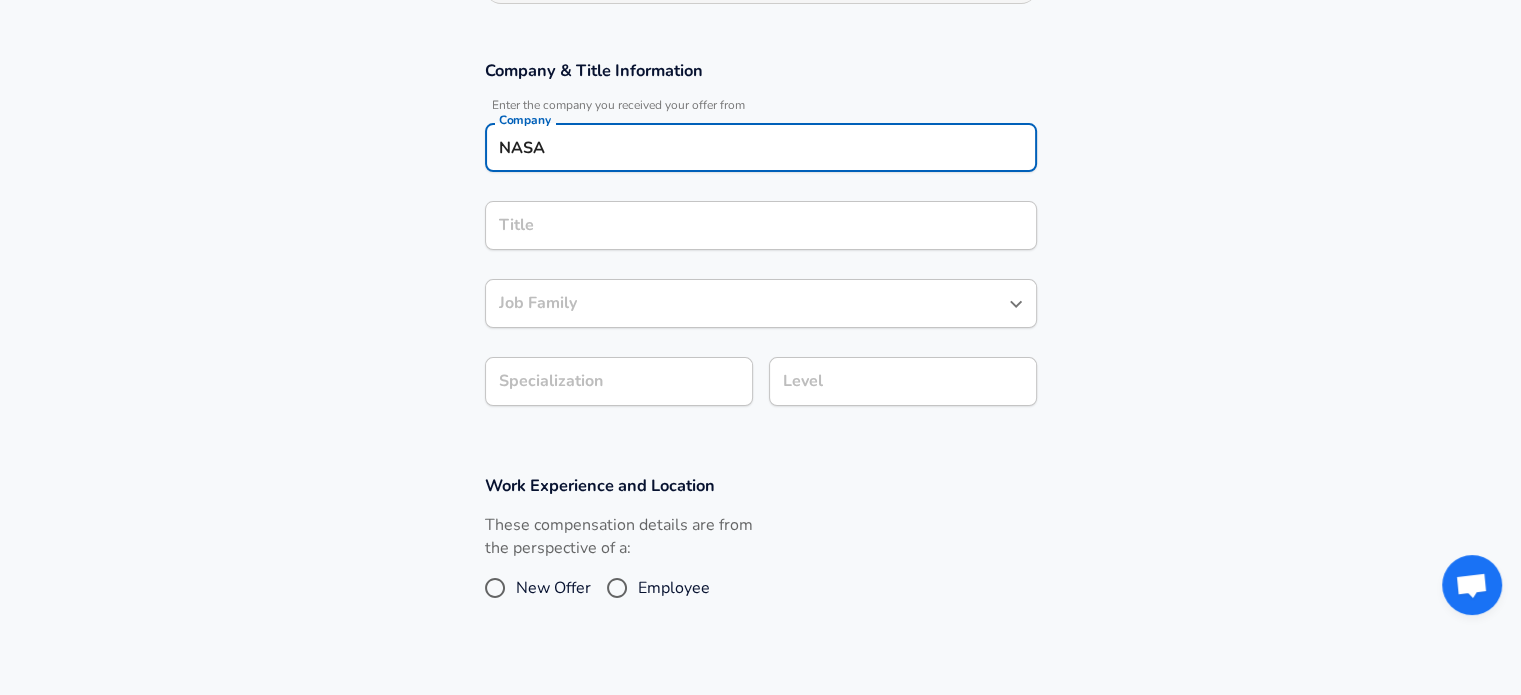 type on "NASA" 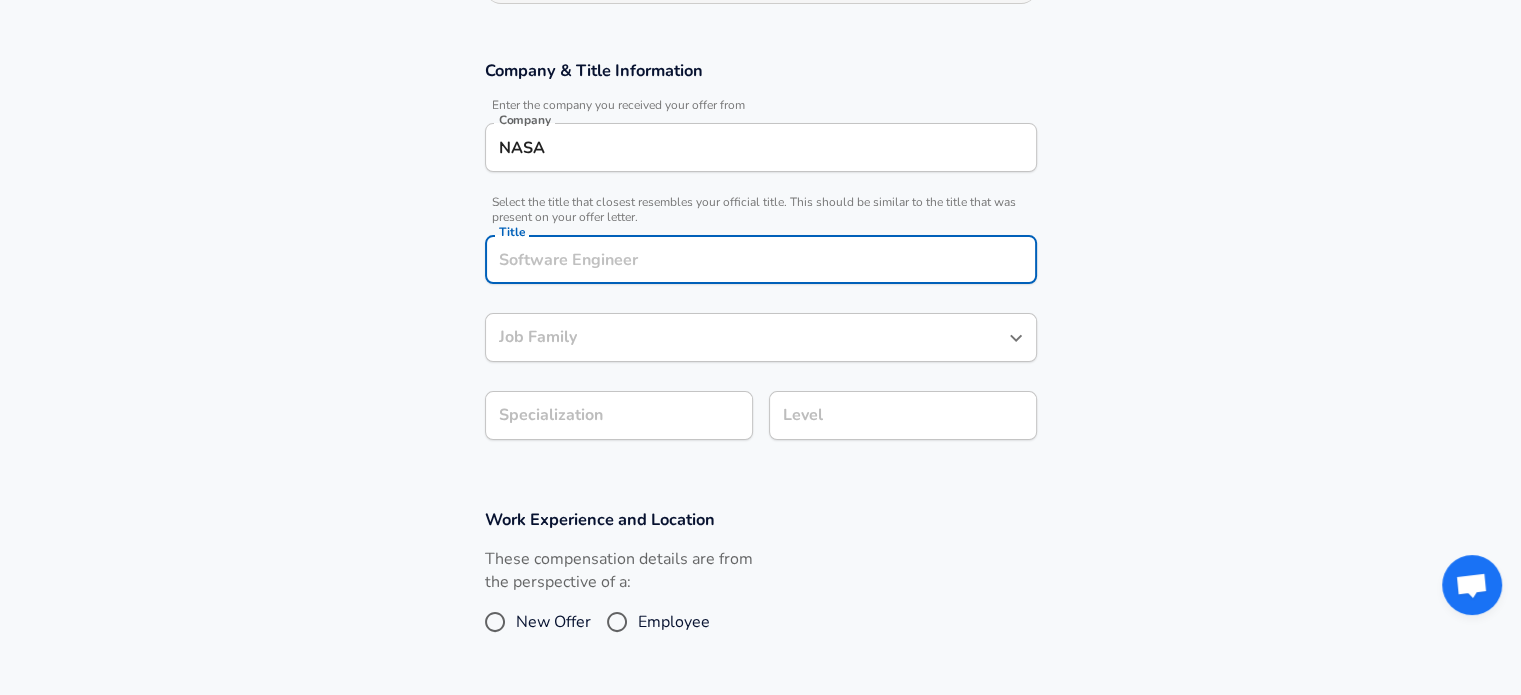 scroll, scrollTop: 360, scrollLeft: 0, axis: vertical 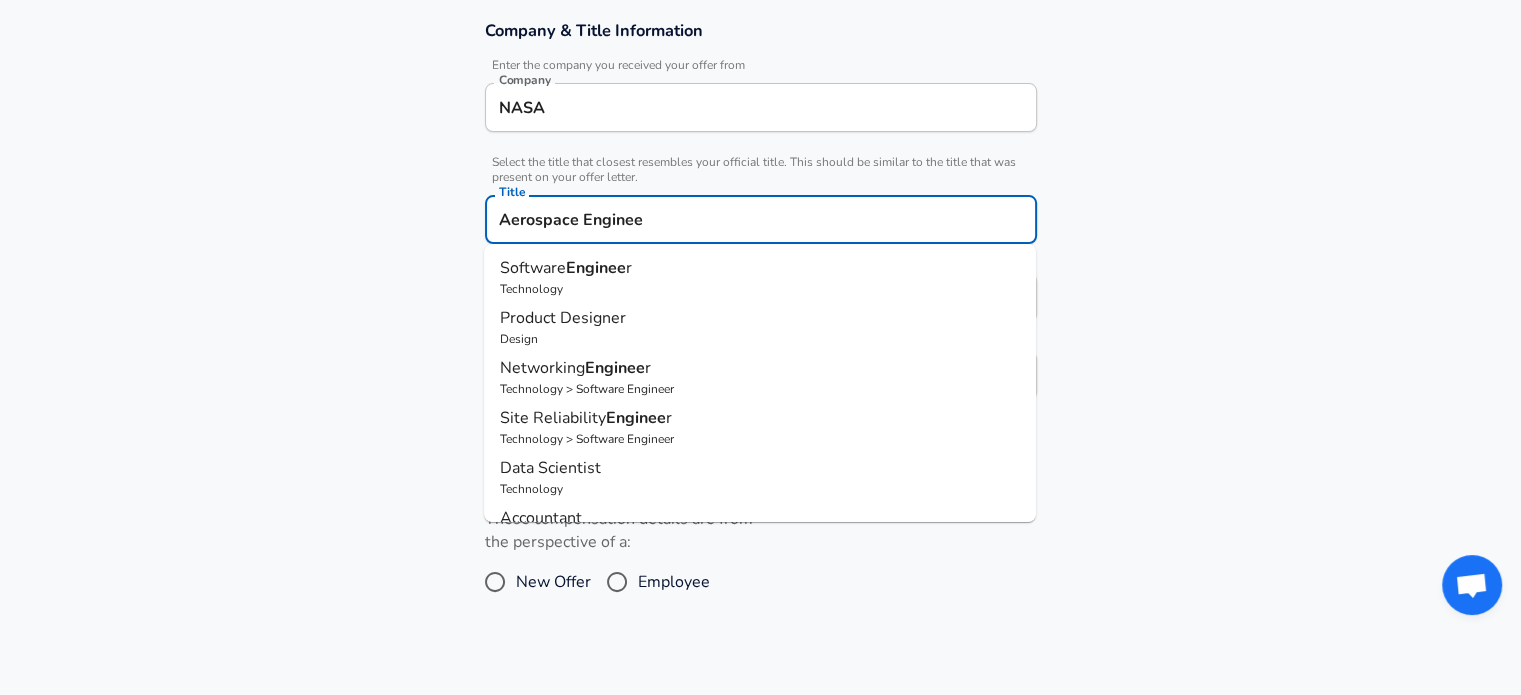 type on "Aerospace Engineer" 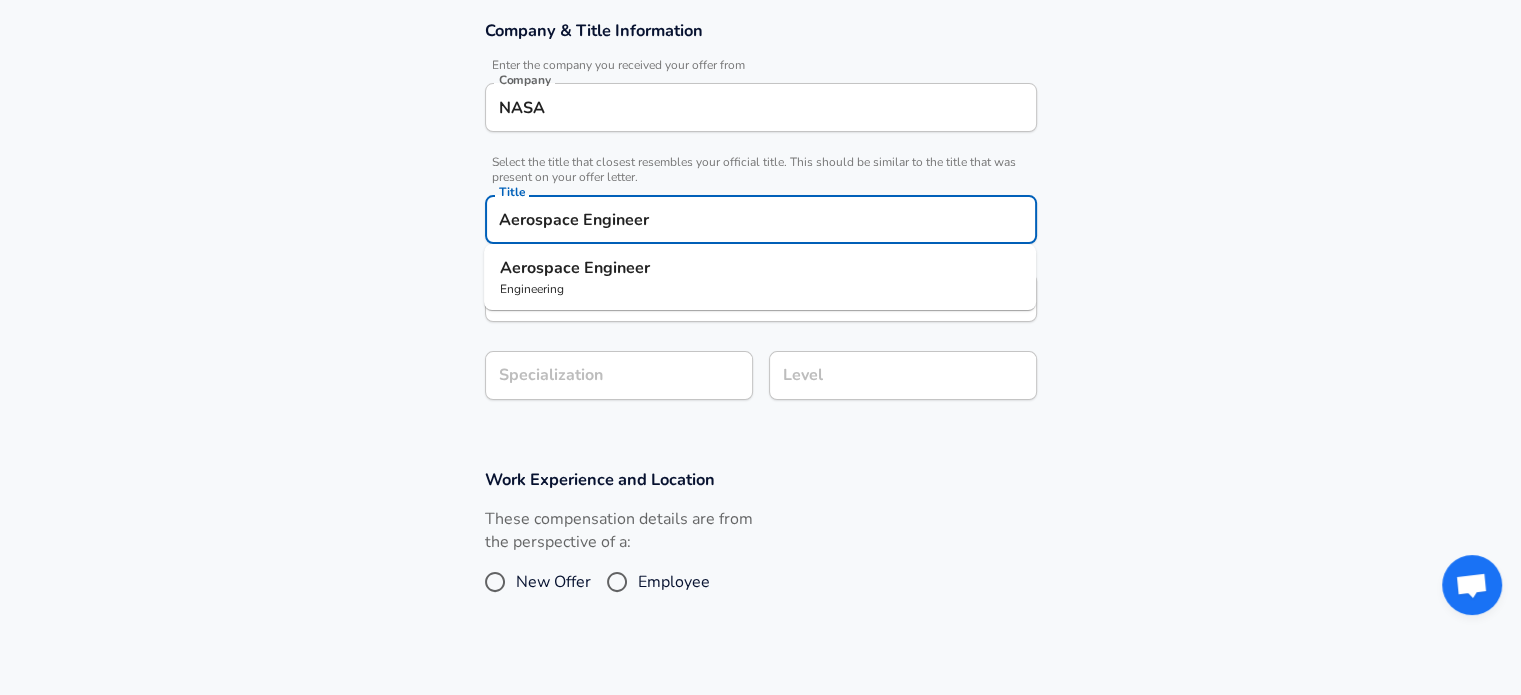 click on "Aerospace" at bounding box center (542, 268) 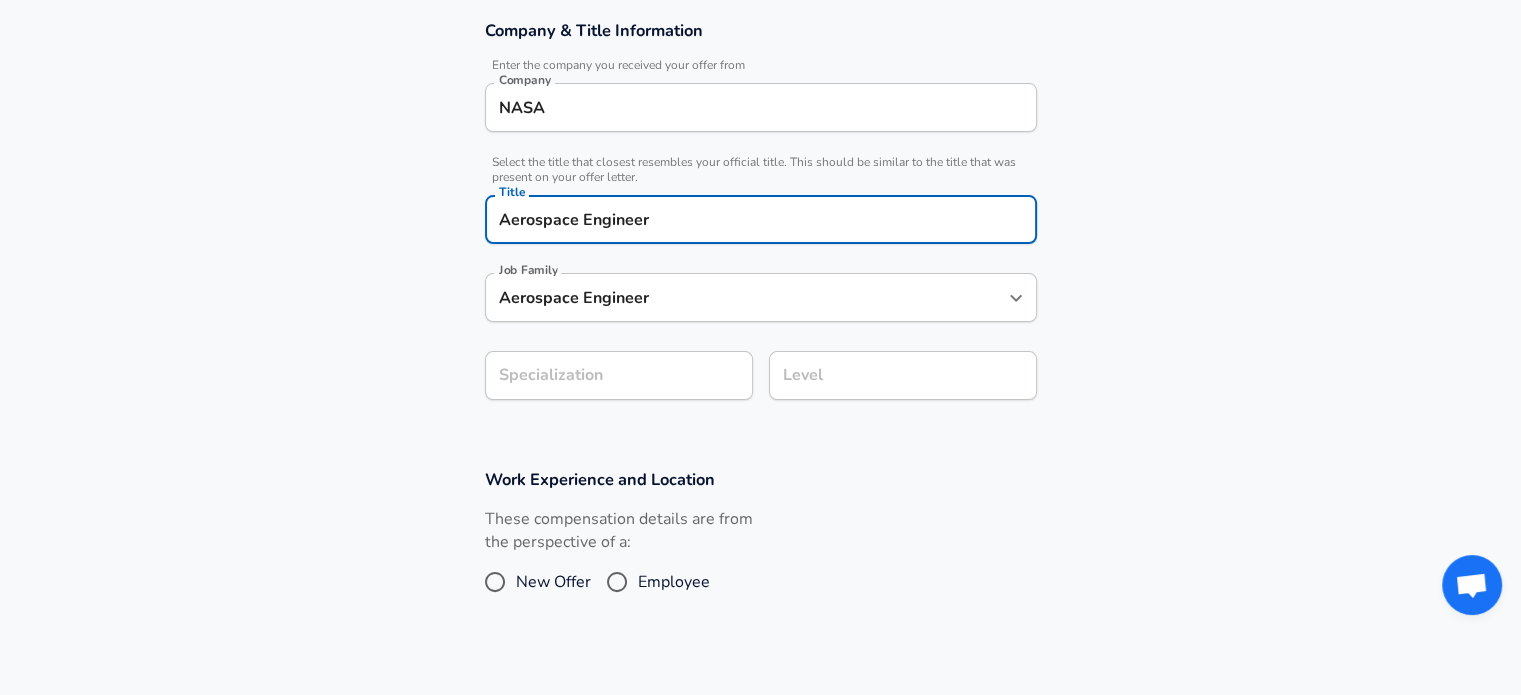 type on "Aerospace Engineer" 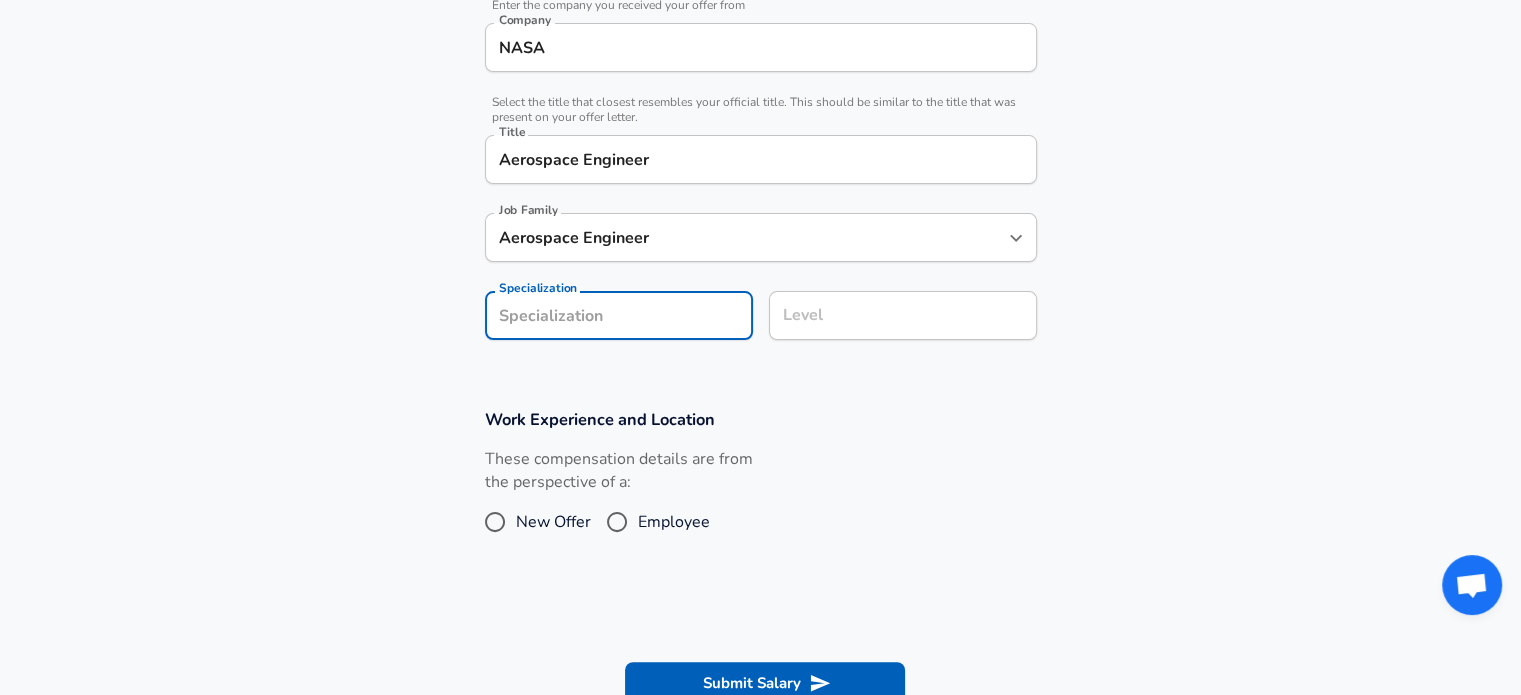 click on "Level" at bounding box center (903, 315) 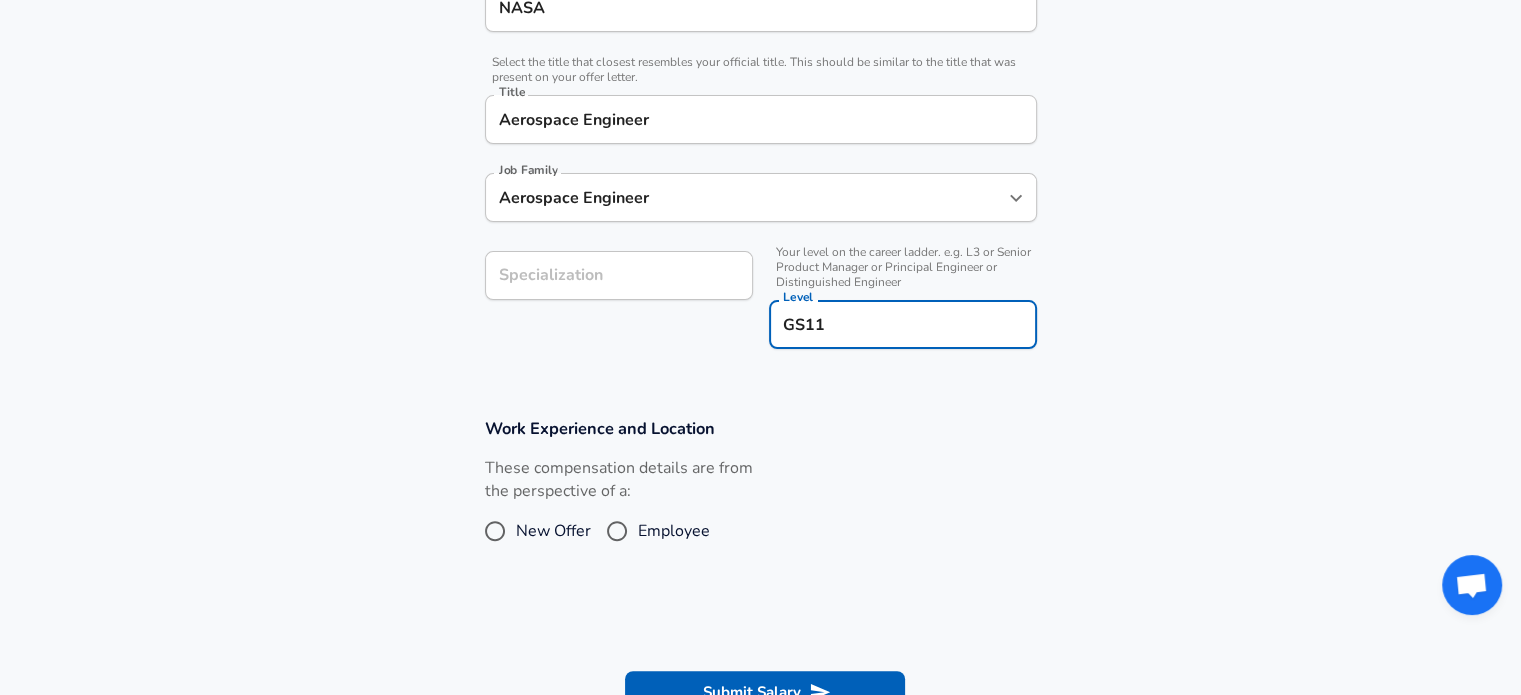type on "GS11" 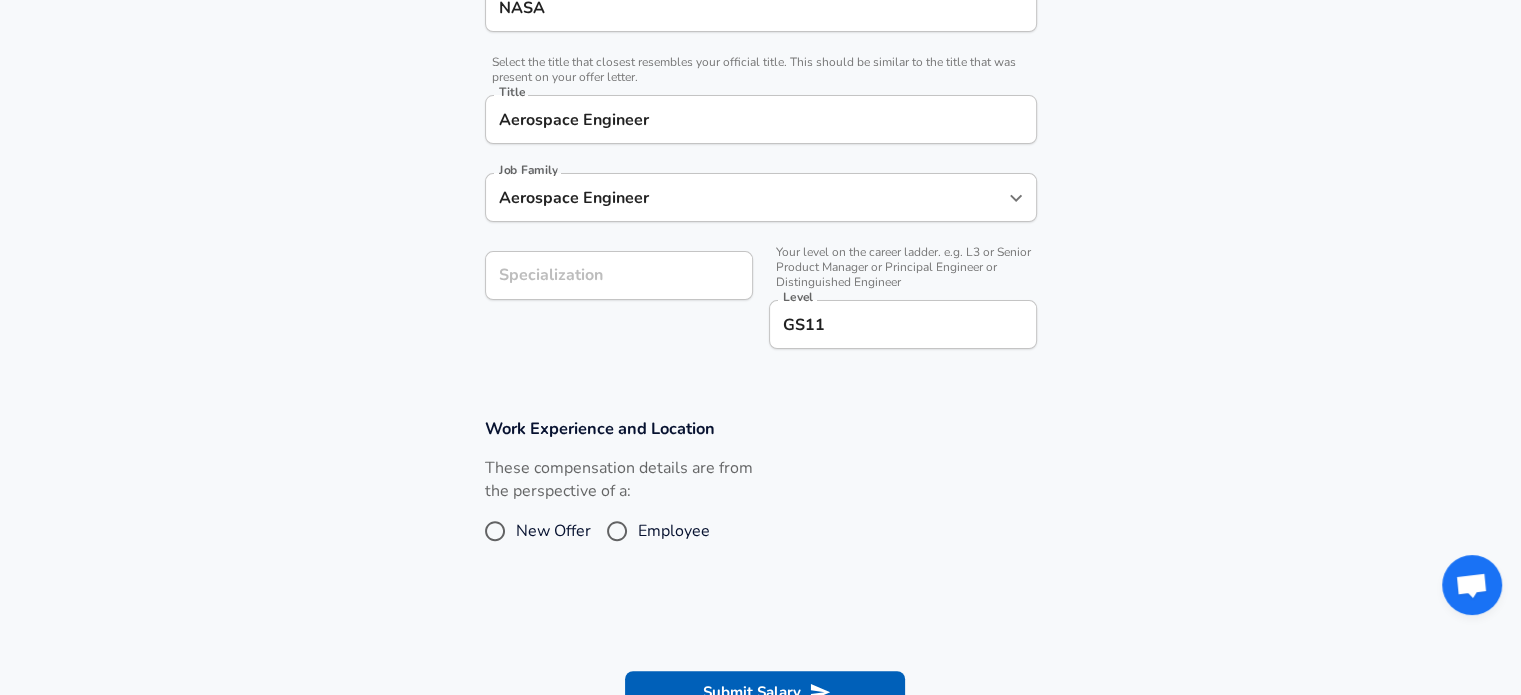 click on "Company & Title Information   Enter the company you received your offer from Company NASA Company   Select the title that closest resembles your official title. This should be similar to the title that was present on your offer letter. Title Aerospace Engineer Title Job Family Aerospace Engineer Job Family Specialization Specialization   Your level on the career ladder. e.g. L3 or Senior Product Manager or Principal Engineer or Distinguished Engineer Level GS11 Level" at bounding box center (760, 145) 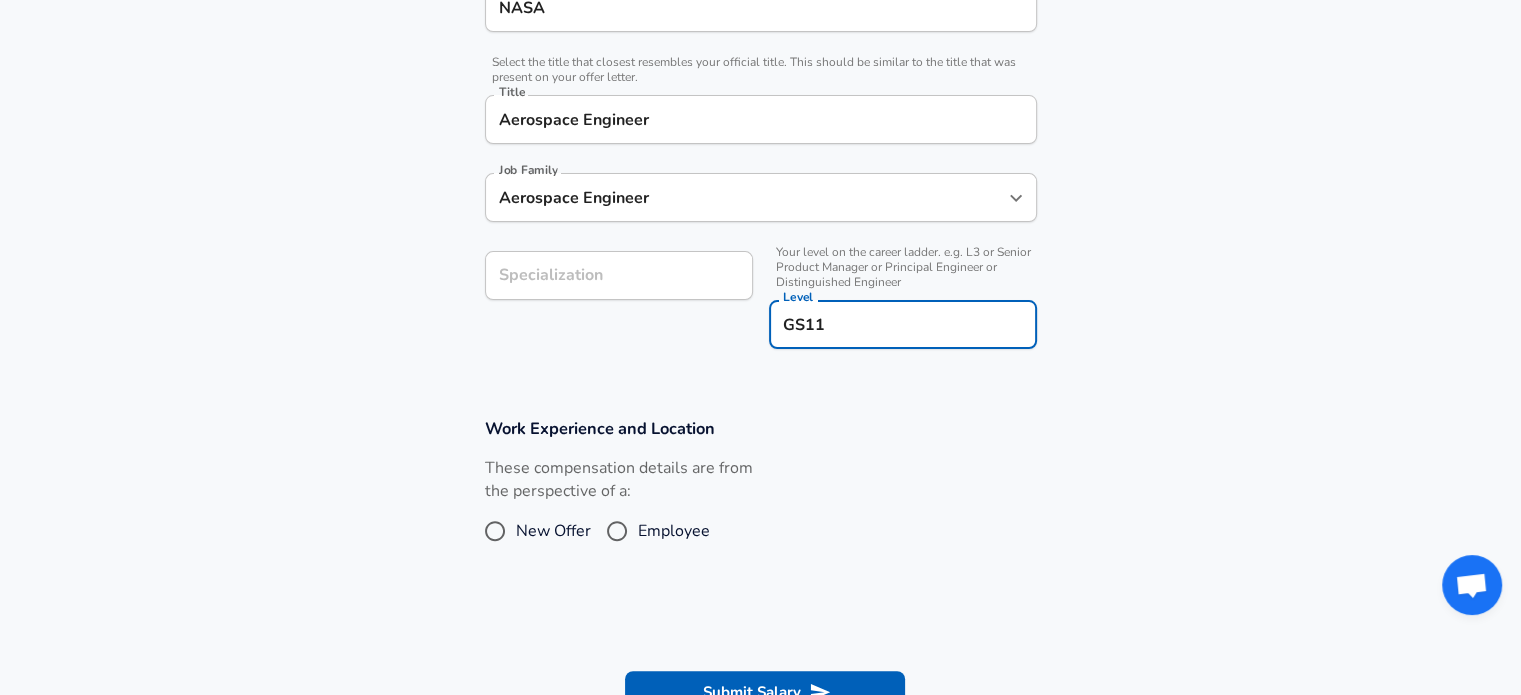 drag, startPoint x: 856, startPoint y: 324, endPoint x: 539, endPoint y: 326, distance: 317.00632 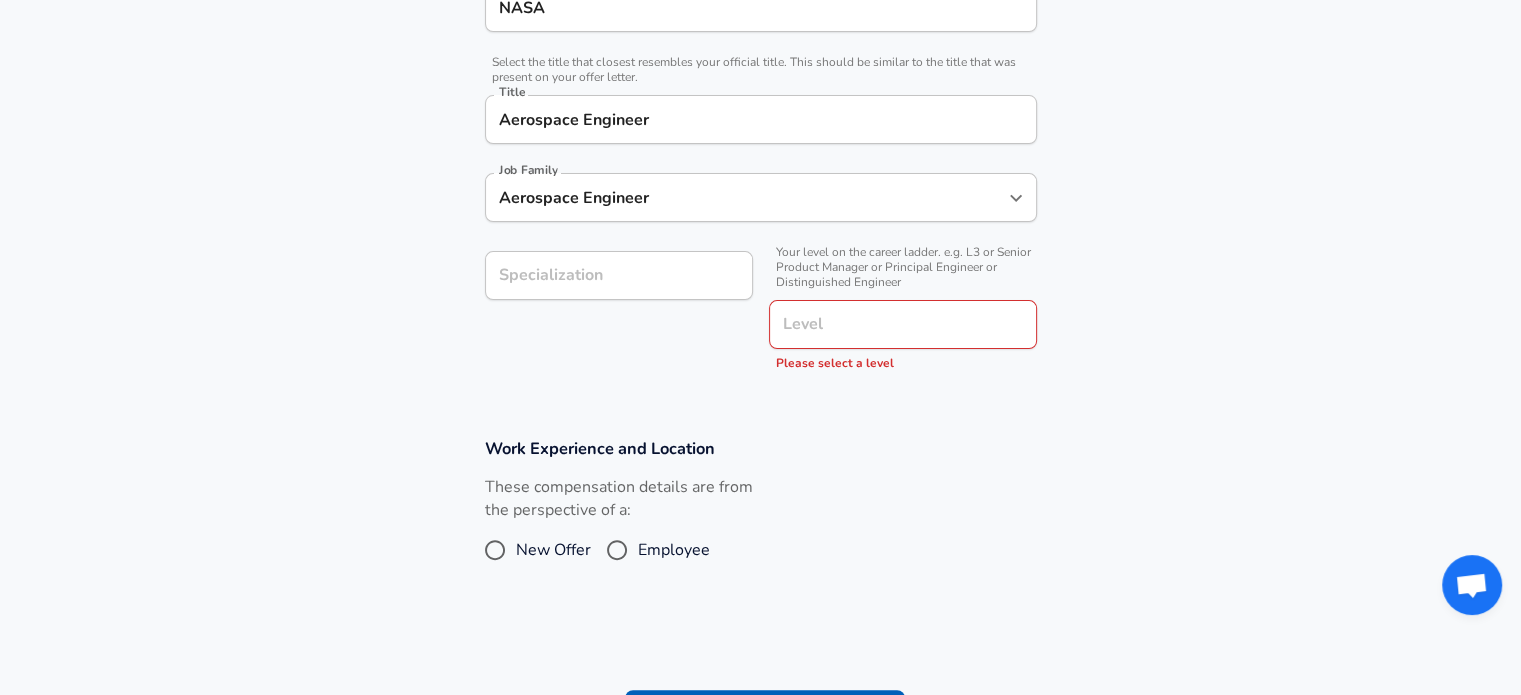 click on "Company & Title Information   Enter the company you received your offer from Company NASA Company   Select the title that closest resembles your official title. This should be similar to the title that was present on your offer letter. Title Aerospace Engineer Title Job Family Aerospace Engineer Job Family Specialization Specialization   Your level on the career ladder. e.g. L3 or Senior Product Manager or Principal Engineer or Distinguished Engineer Level Level Please select a level" at bounding box center (760, 155) 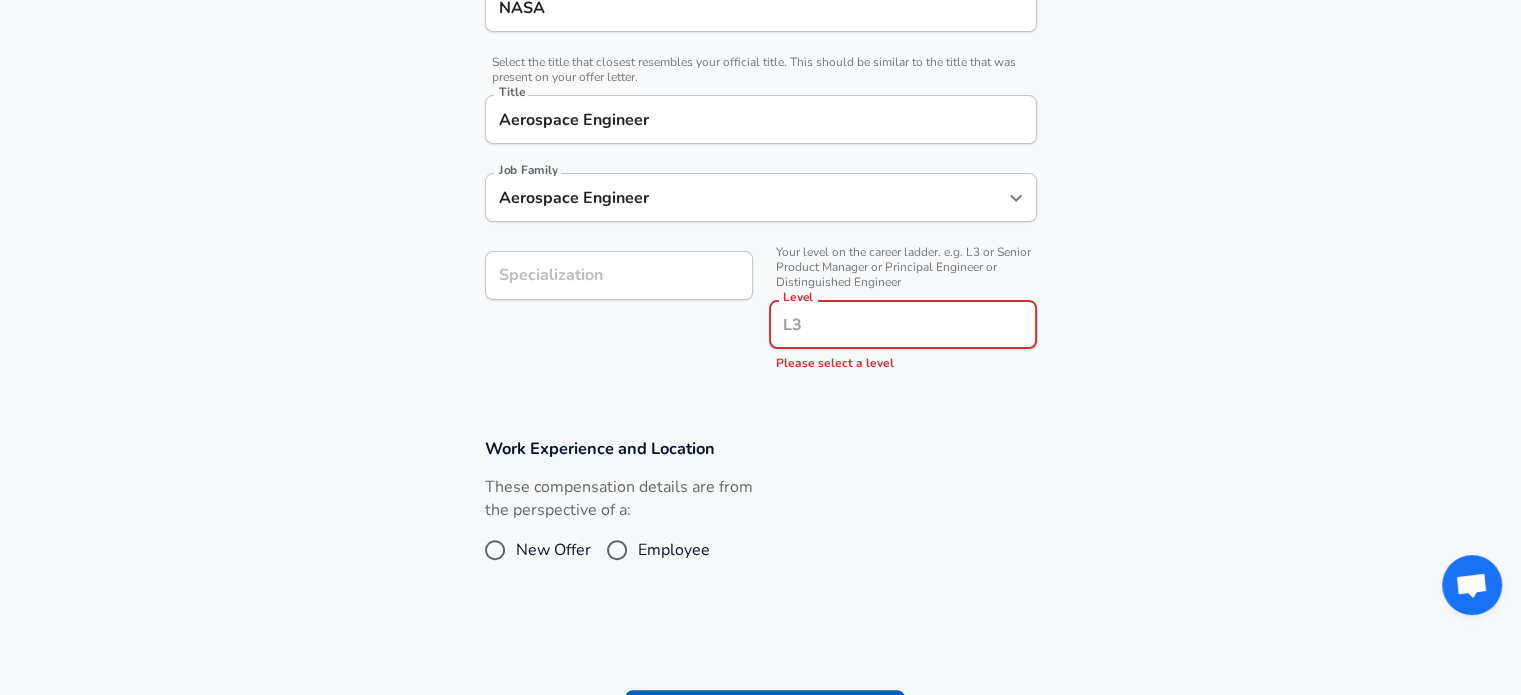 click on "Company & Title Information   Enter the company you received your offer from Company NASA Company   Select the title that closest resembles your official title. This should be similar to the title that was present on your offer letter. Title Aerospace Engineer Title Job Family Aerospace Engineer Job Family Specialization Specialization   Your level on the career ladder. e.g. L3 or Senior Product Manager or Principal Engineer or Distinguished Engineer Level Level Please select a level" at bounding box center [760, 155] 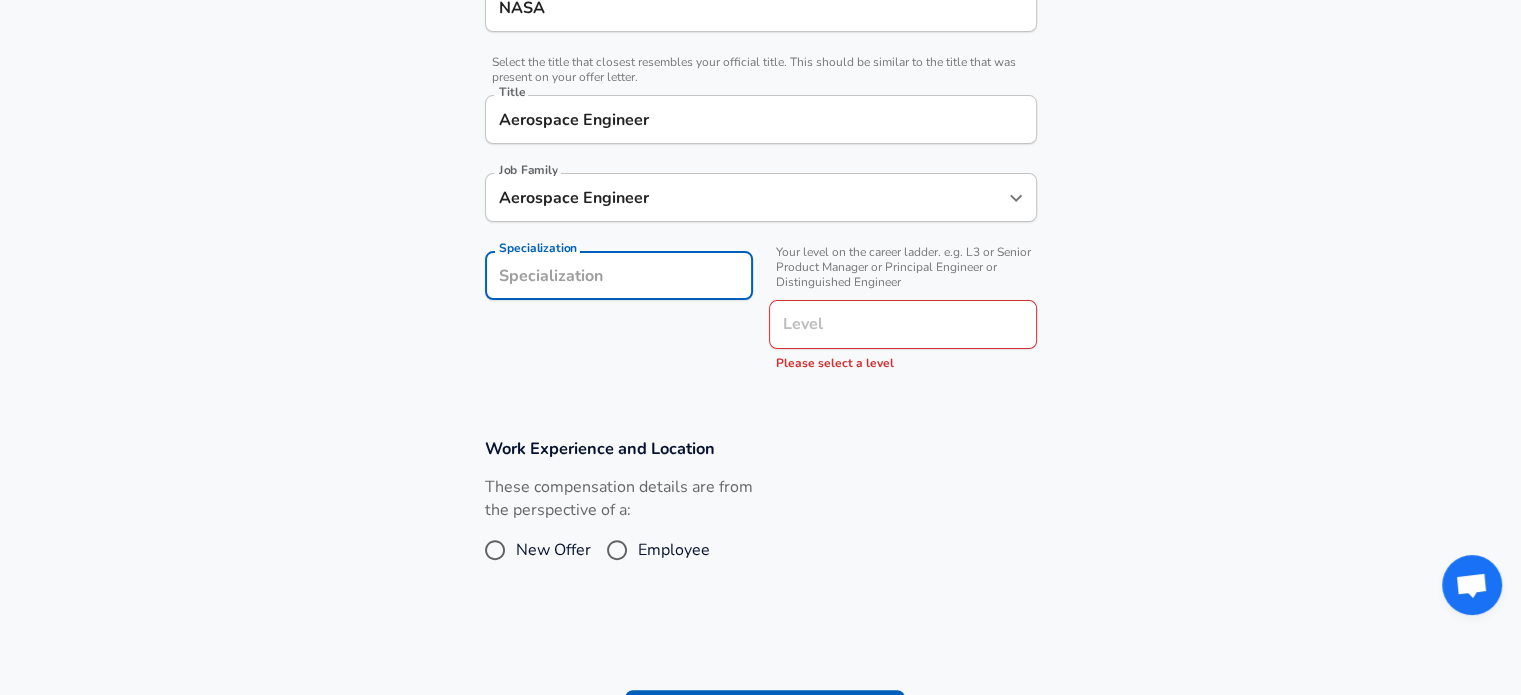 click on "Specialization" at bounding box center (619, 275) 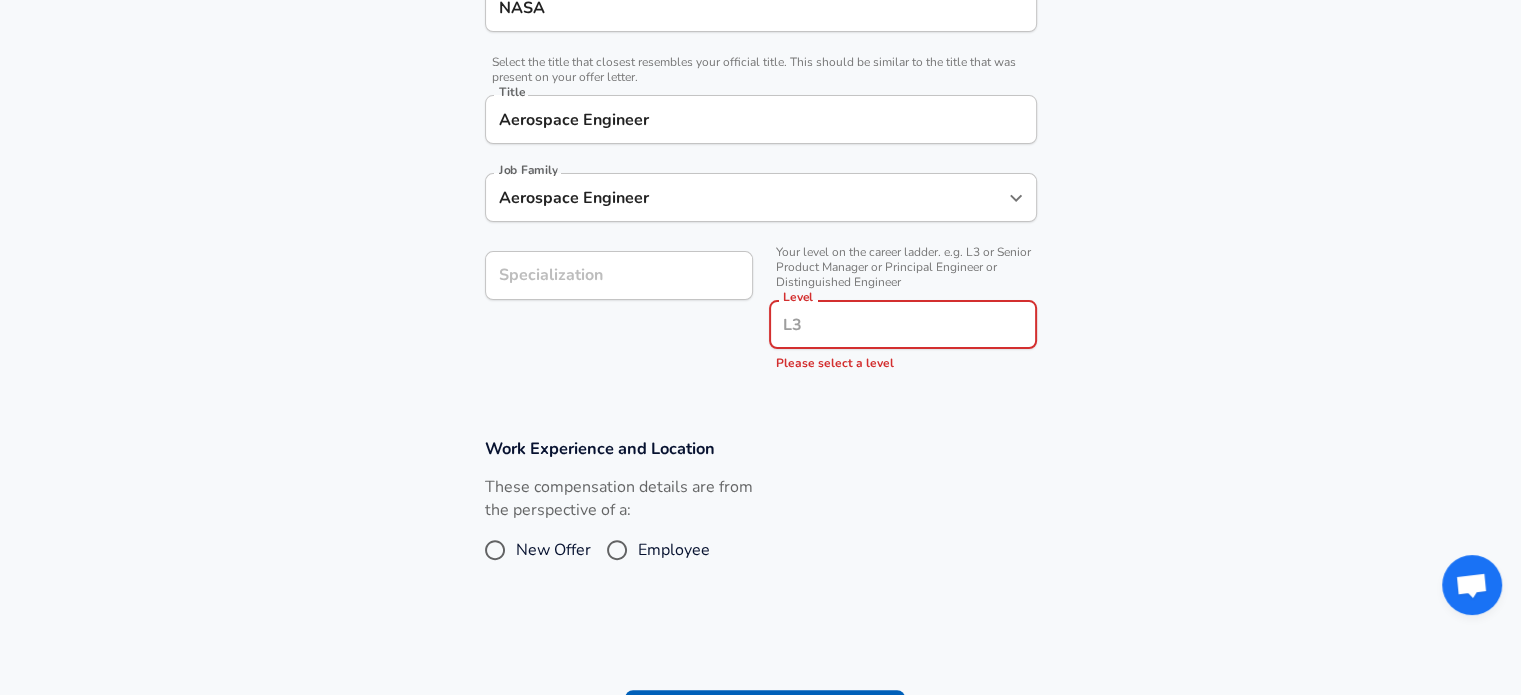 click on "Level" at bounding box center [903, 324] 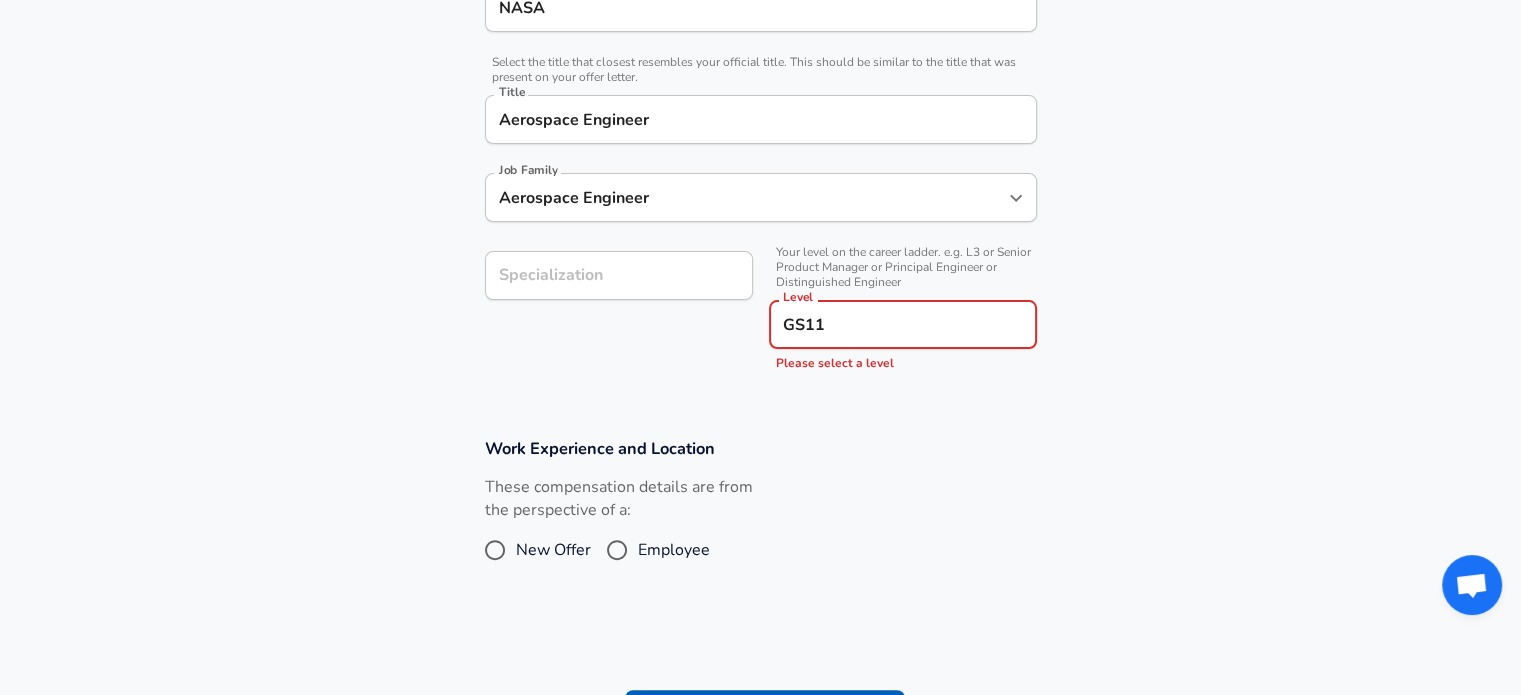 type on "GS11" 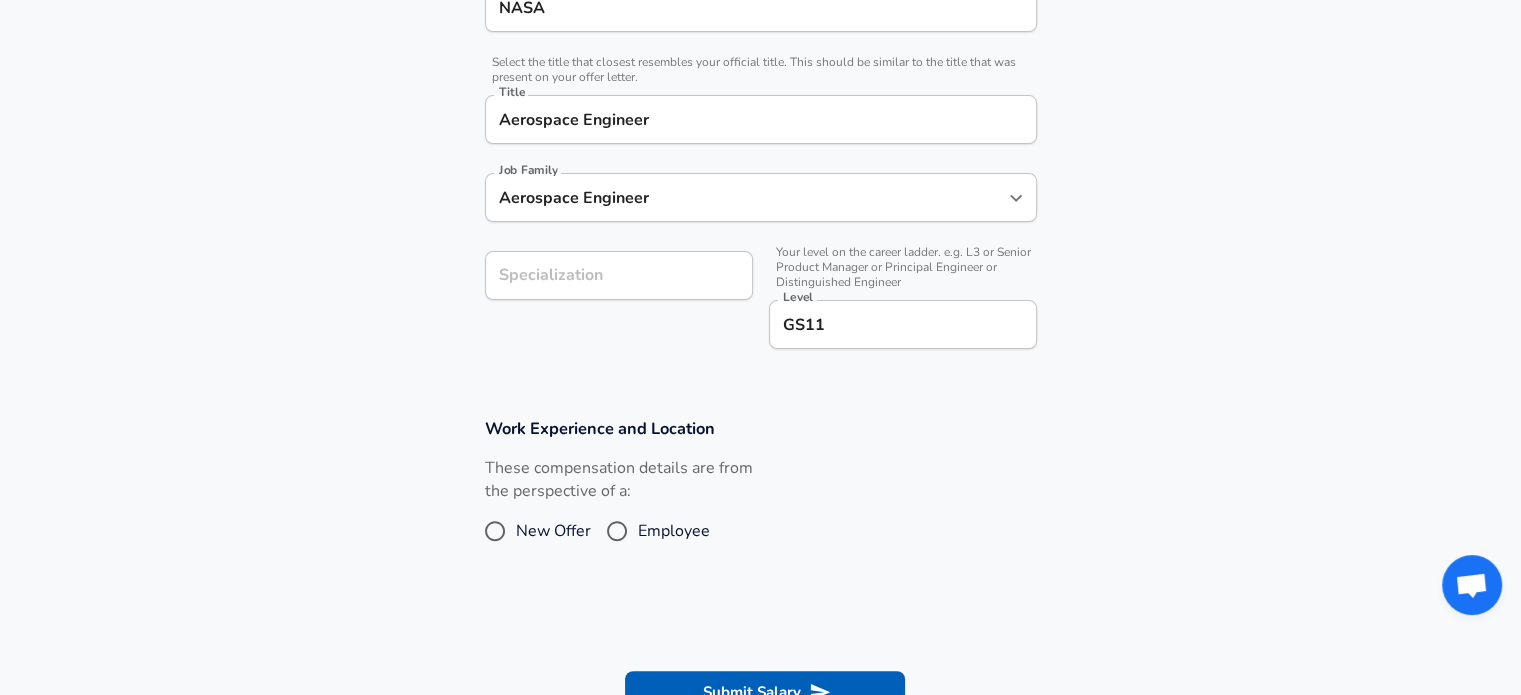 click on "Employee" at bounding box center (674, 531) 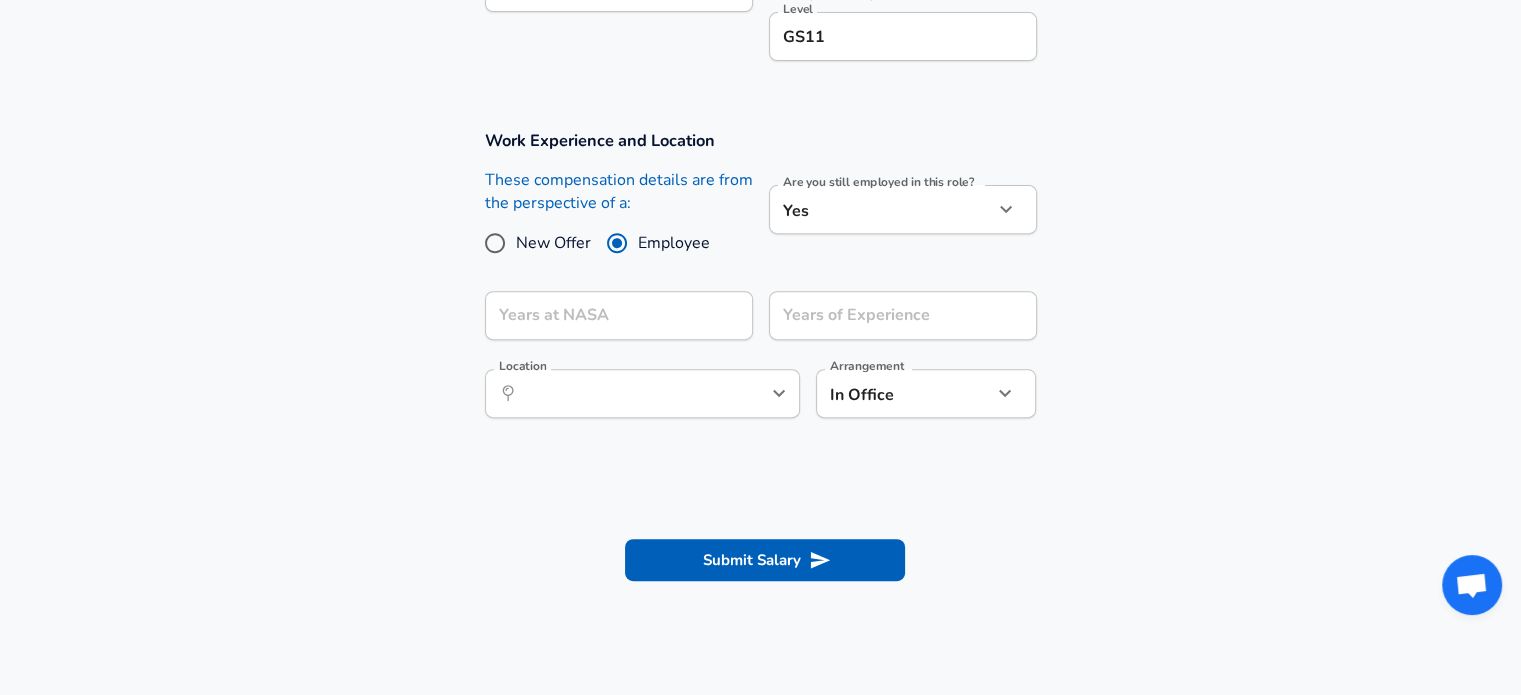 scroll, scrollTop: 760, scrollLeft: 0, axis: vertical 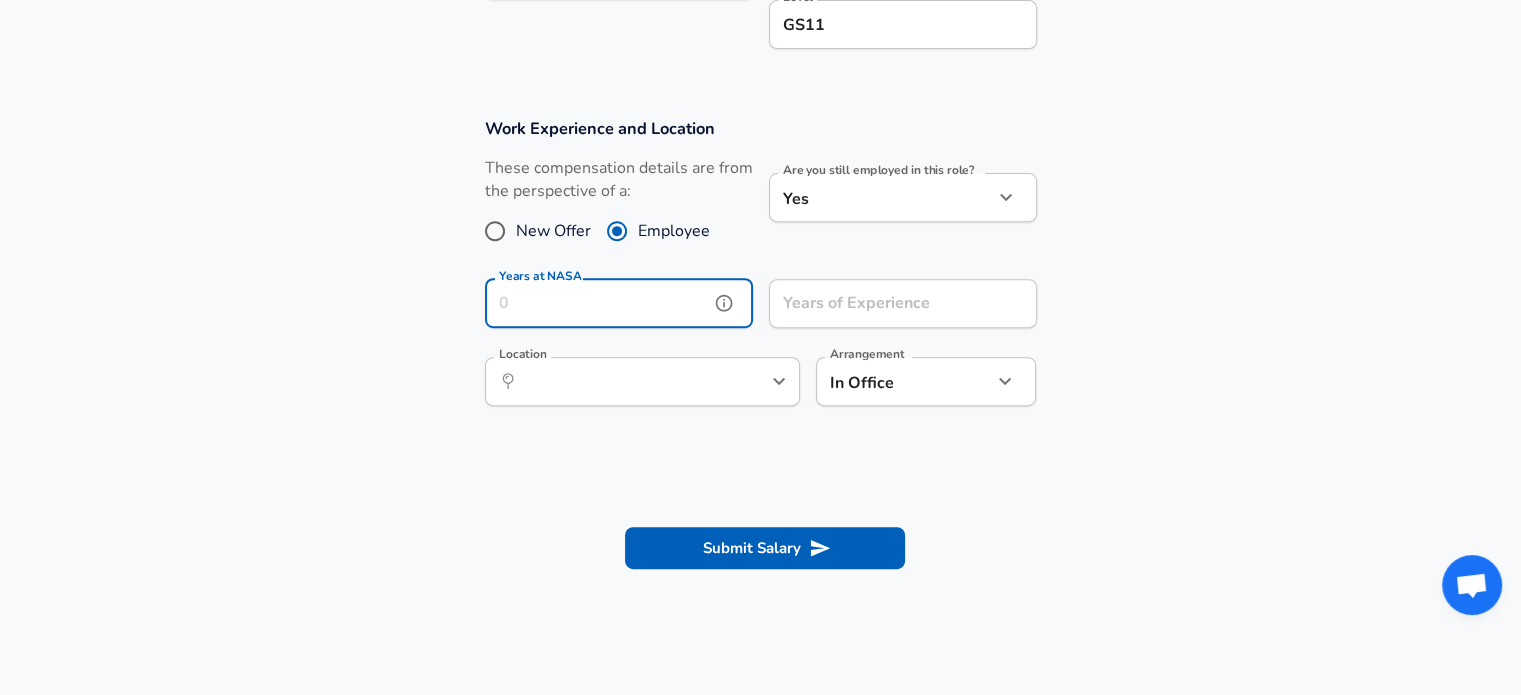click on "Years at NASA" at bounding box center [597, 303] 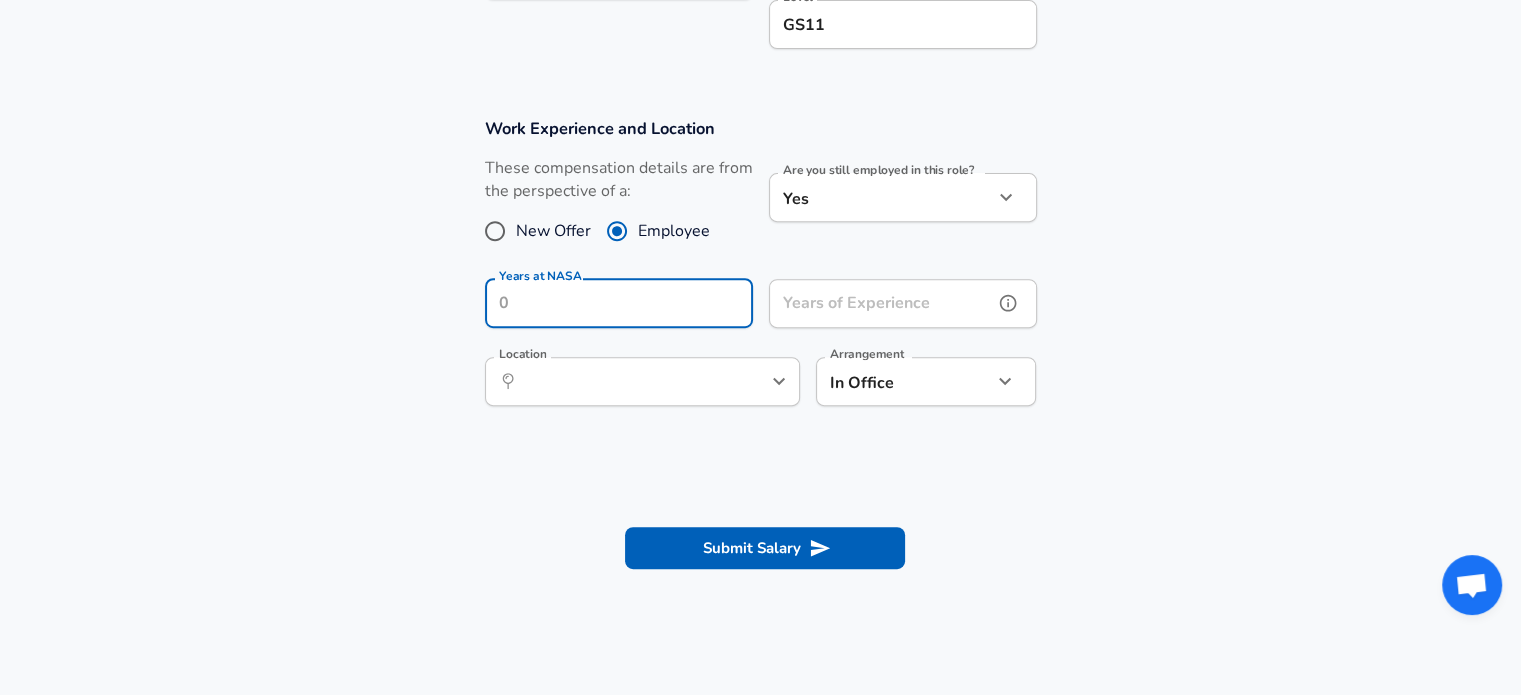 click on "Years of Experience" at bounding box center [881, 303] 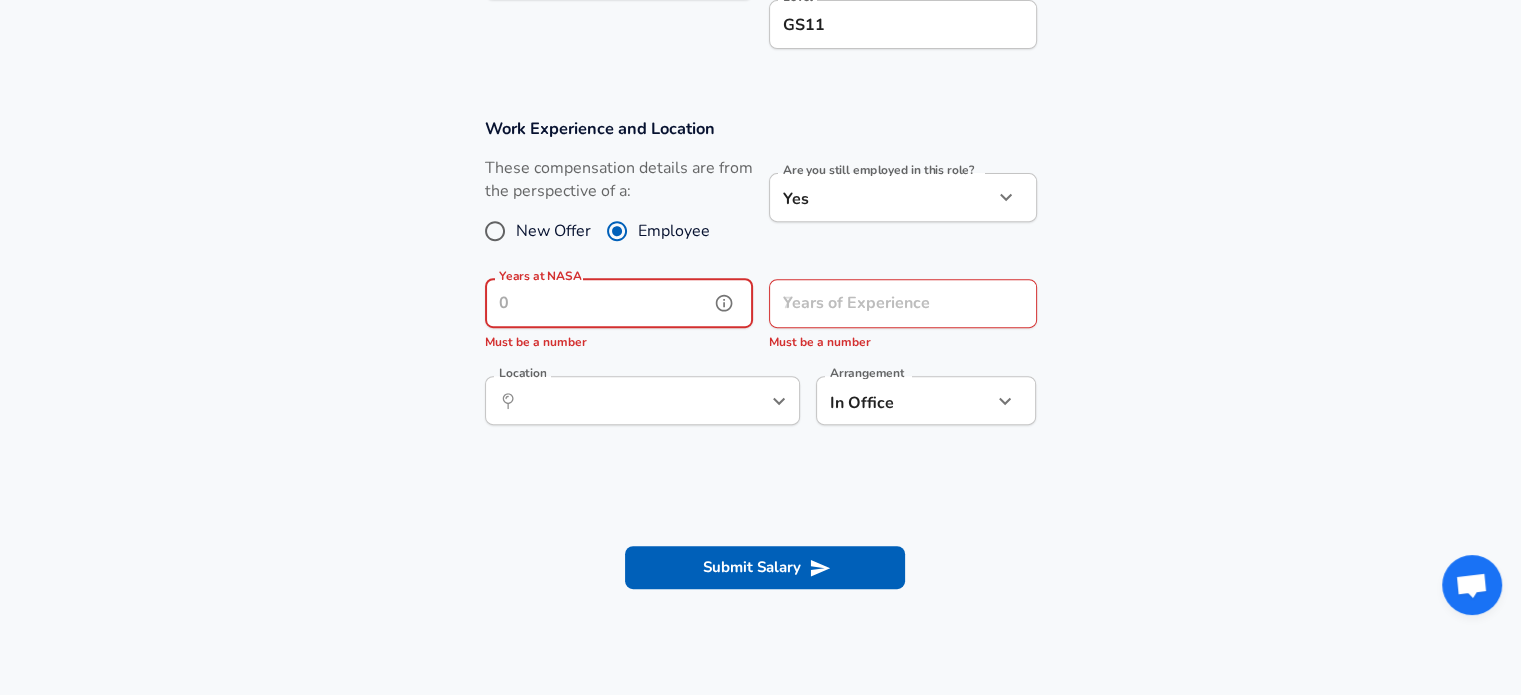 click on "Years at NASA" at bounding box center (597, 303) 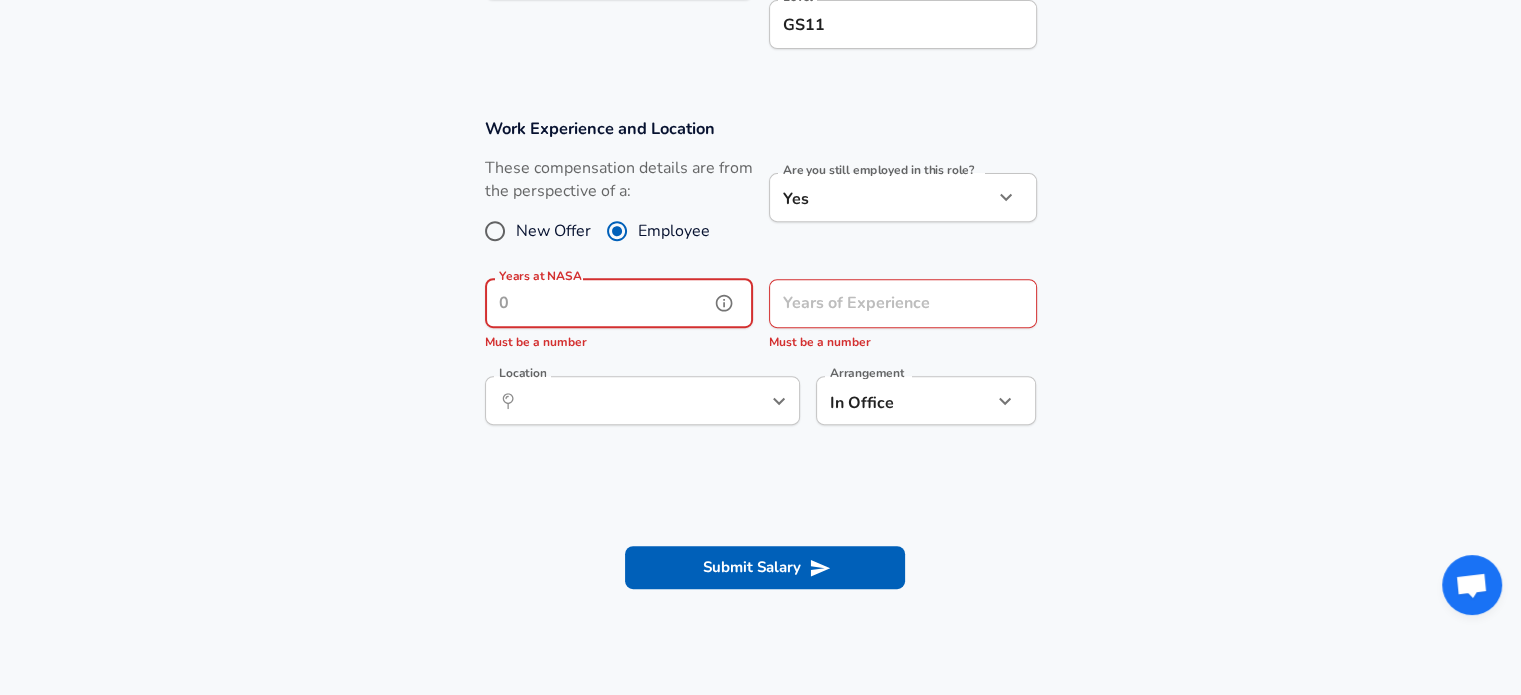 type on "4" 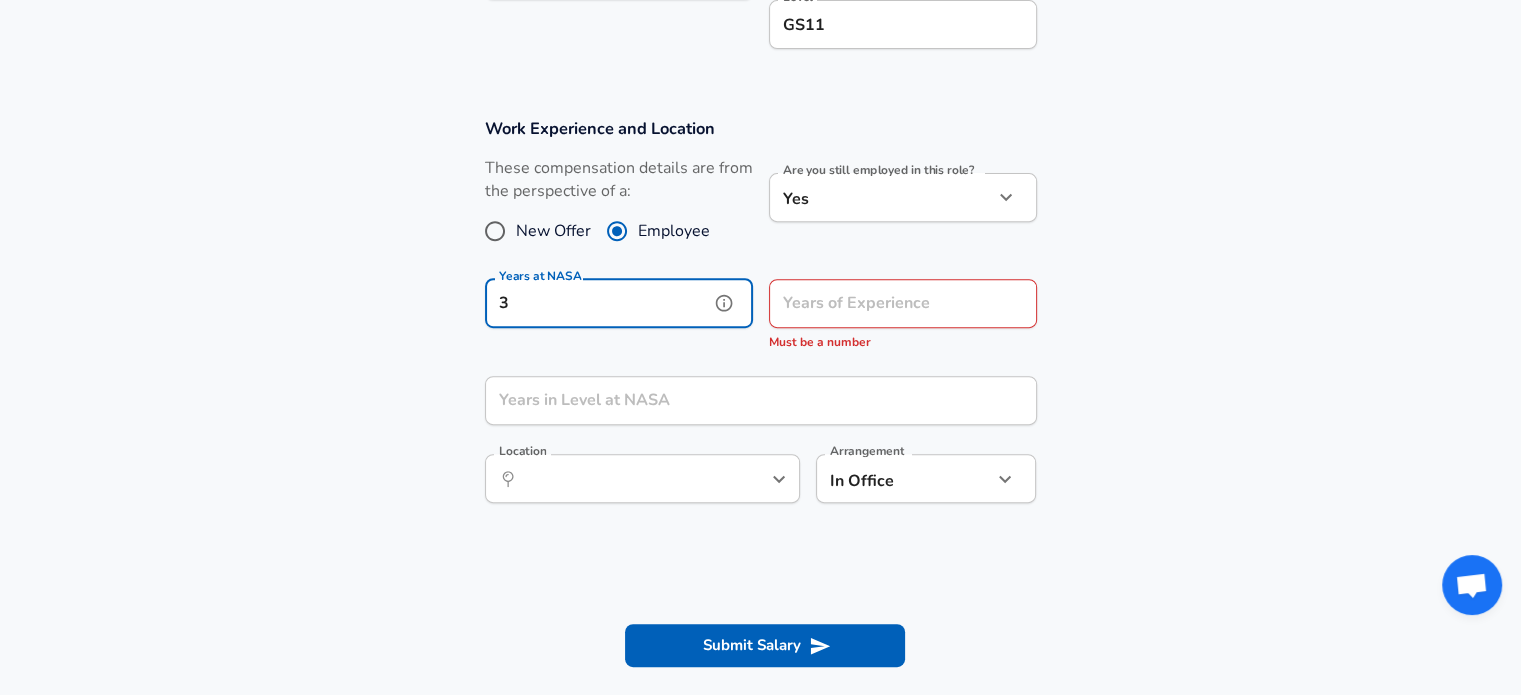 type on "3" 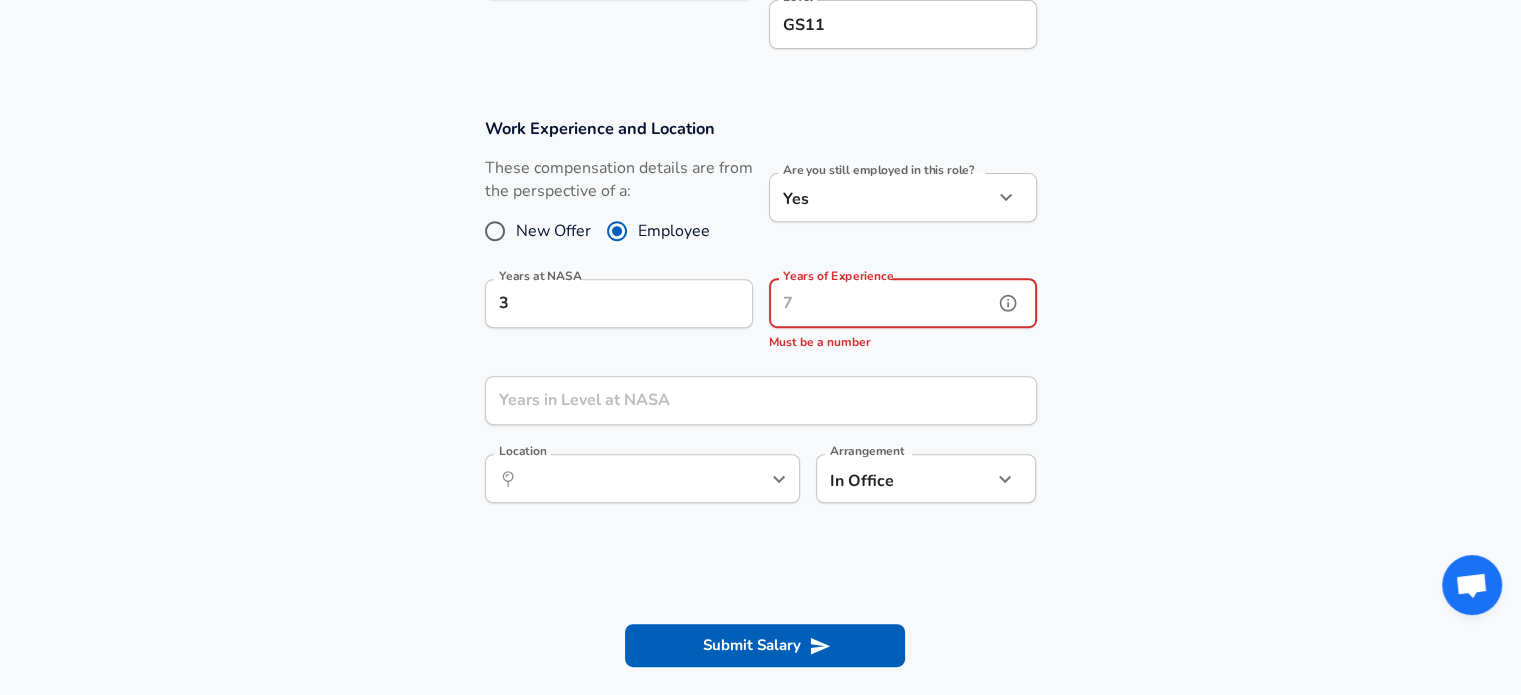 click on "Years of Experience" at bounding box center [881, 303] 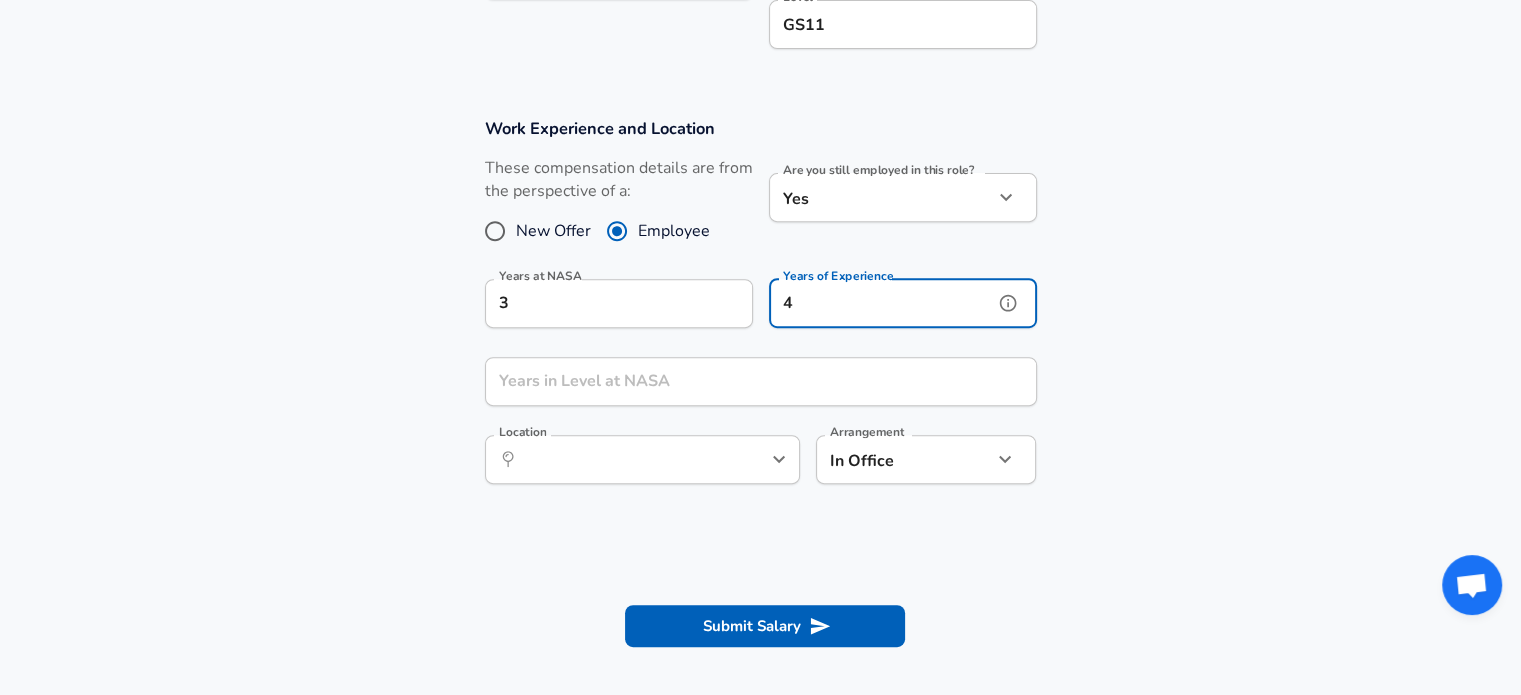 type on "4" 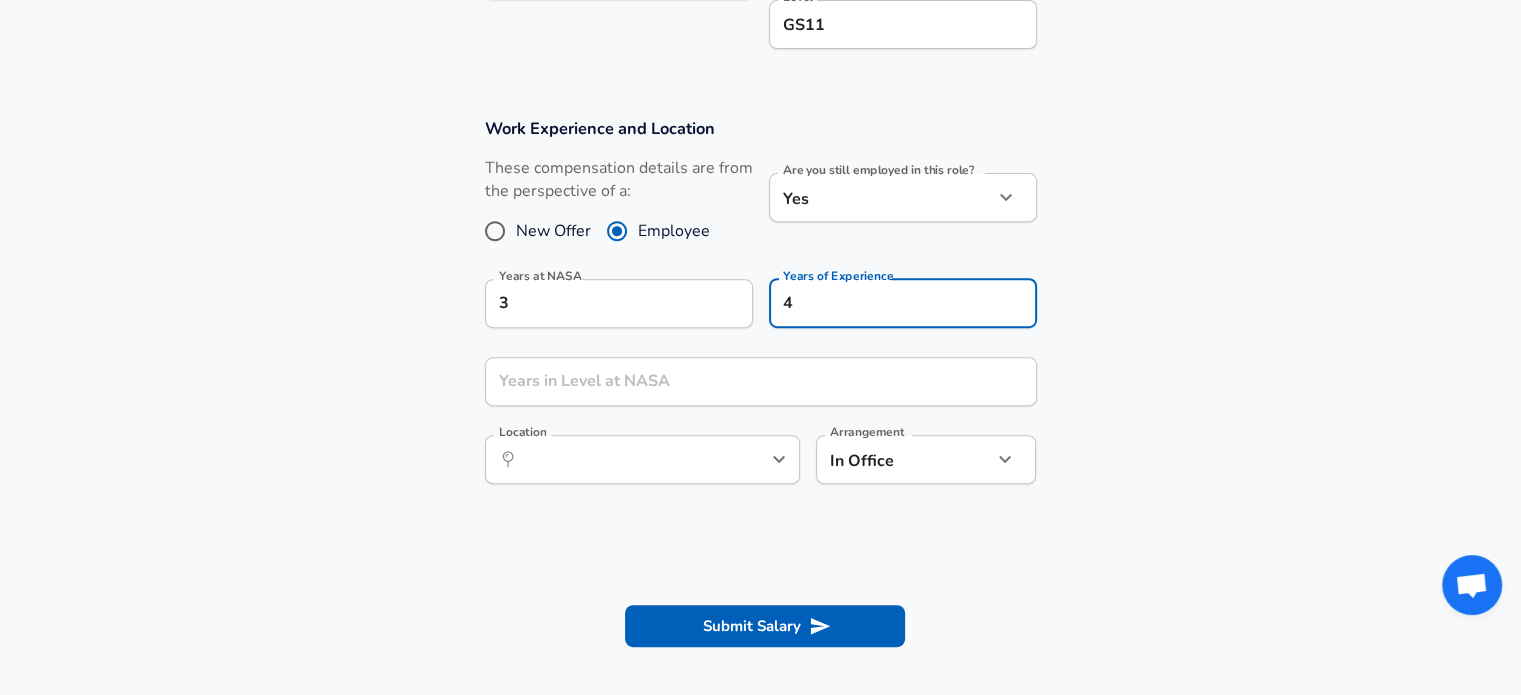 click on "Work Experience and Location These compensation details are from the perspective of a: New Offer Employee Are you still employed in this role? Yes yes Are you still employed in this role? Years at NASA 3 Years at NASA Years of Experience 4 Years of Experience Years in Level at NASA Years in Level at NASA Location ​ Location Arrangement In Office office Arrangement" at bounding box center [760, 311] 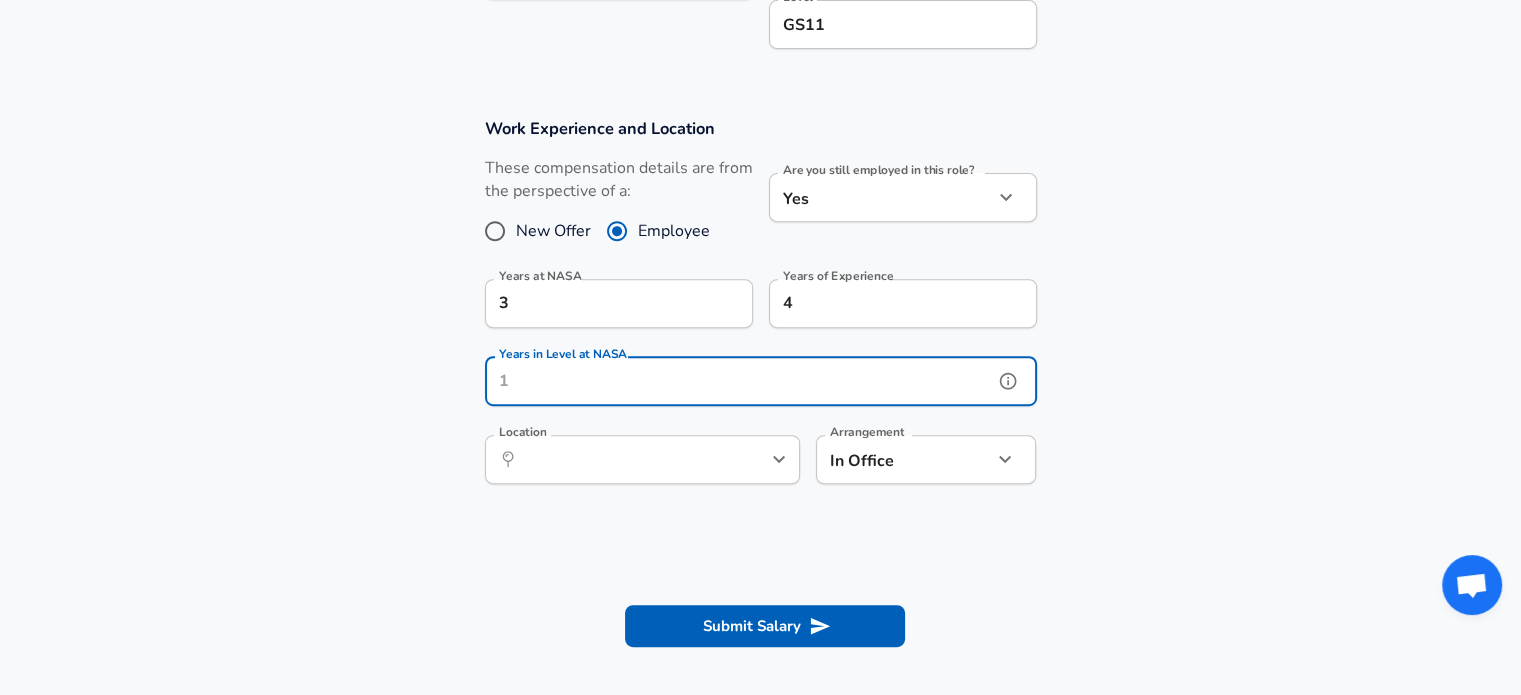 click on "Years in Level at NASA" at bounding box center (739, 381) 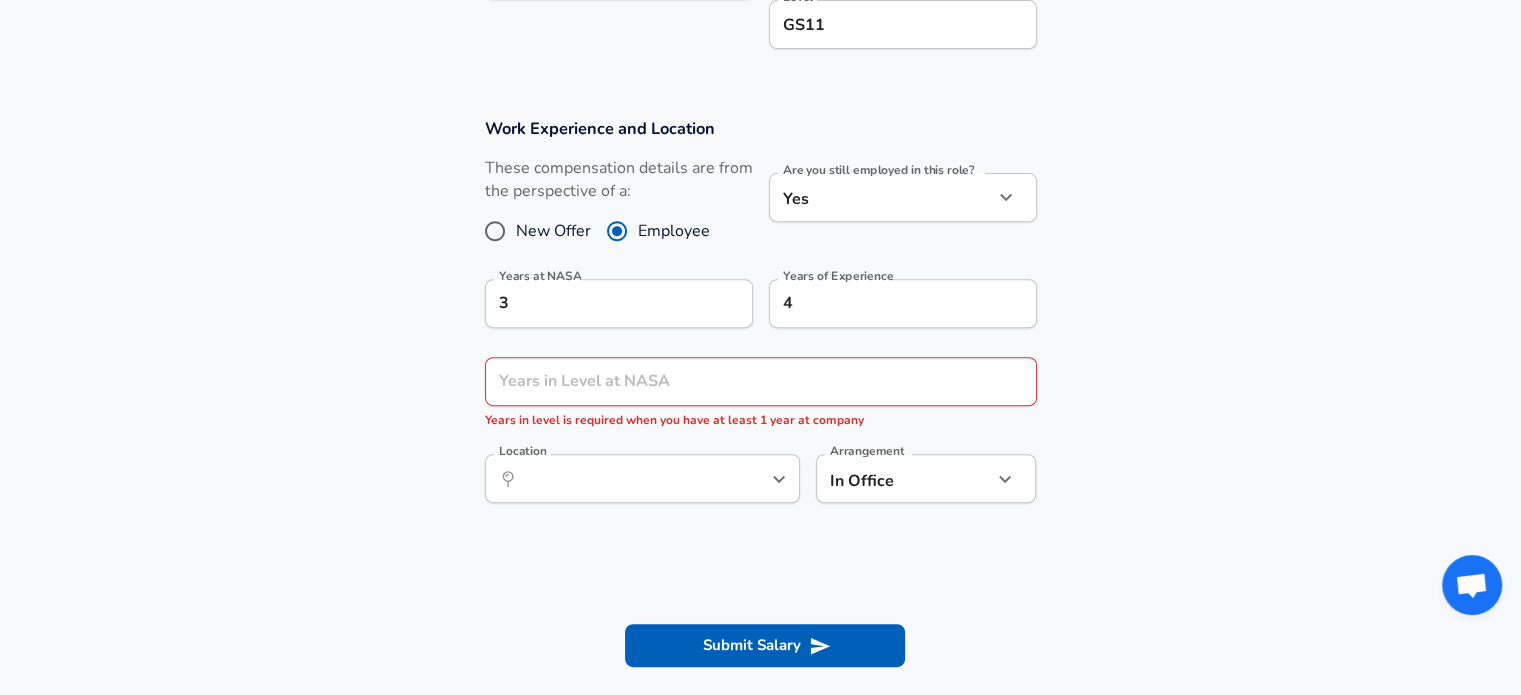 click on "Work Experience and Location These compensation details are from the perspective of a: New Offer Employee Are you still employed in this role? Yes yes Are you still employed in this role? Years at NASA 3 Years at NASA Years of Experience 4 Years of Experience Years in Level at NASA Years in Level at NASA Years in level is required when you have at least 1 year at company  Location ​ Location Arrangement In Office office Arrangement" at bounding box center [760, 321] 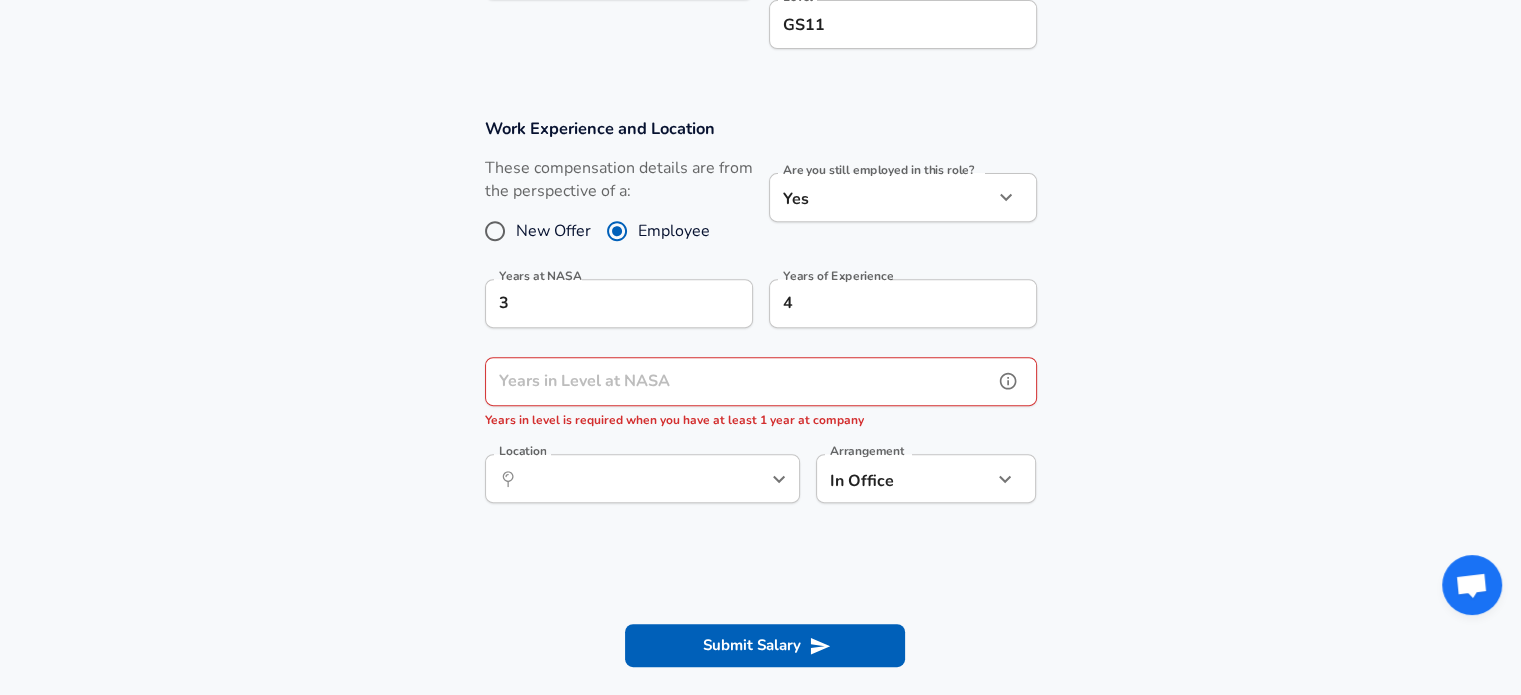 click on "Years in Level at NASA" at bounding box center (739, 381) 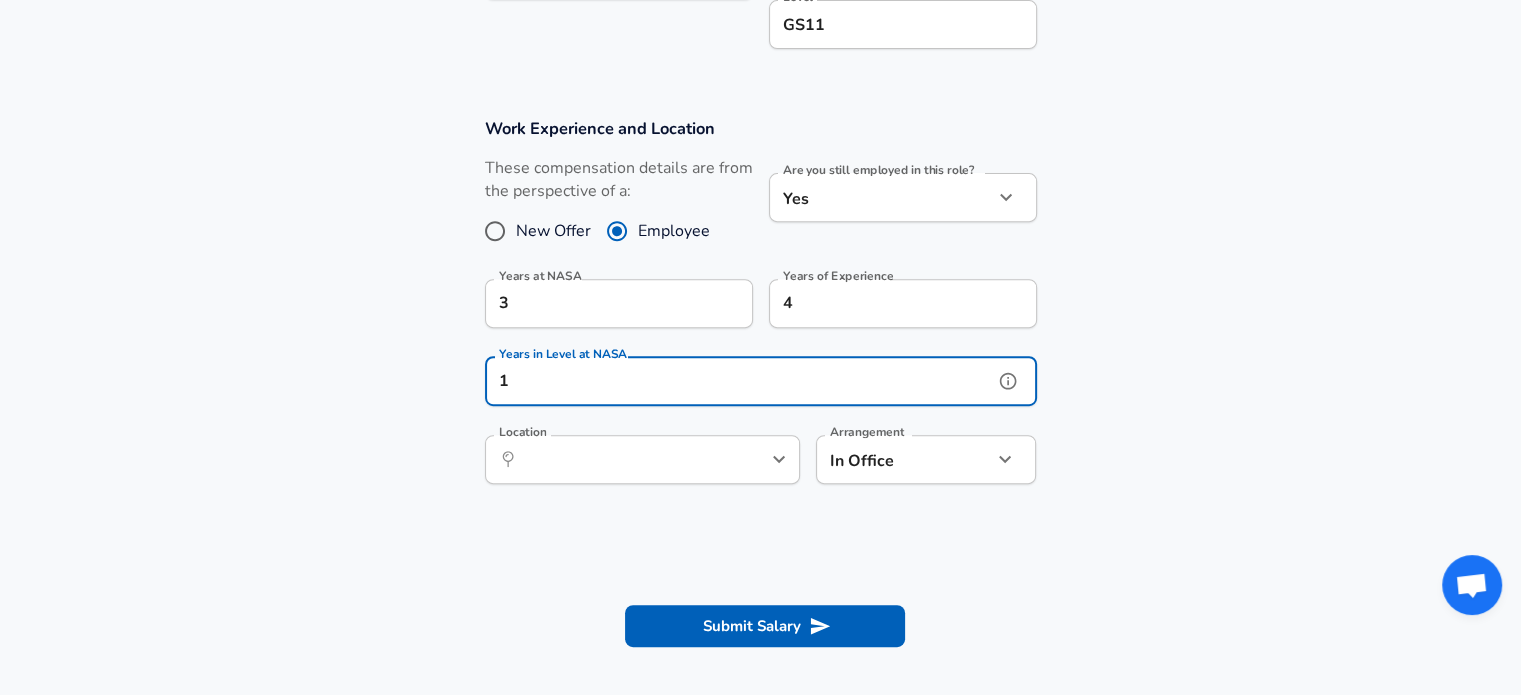 type on "1" 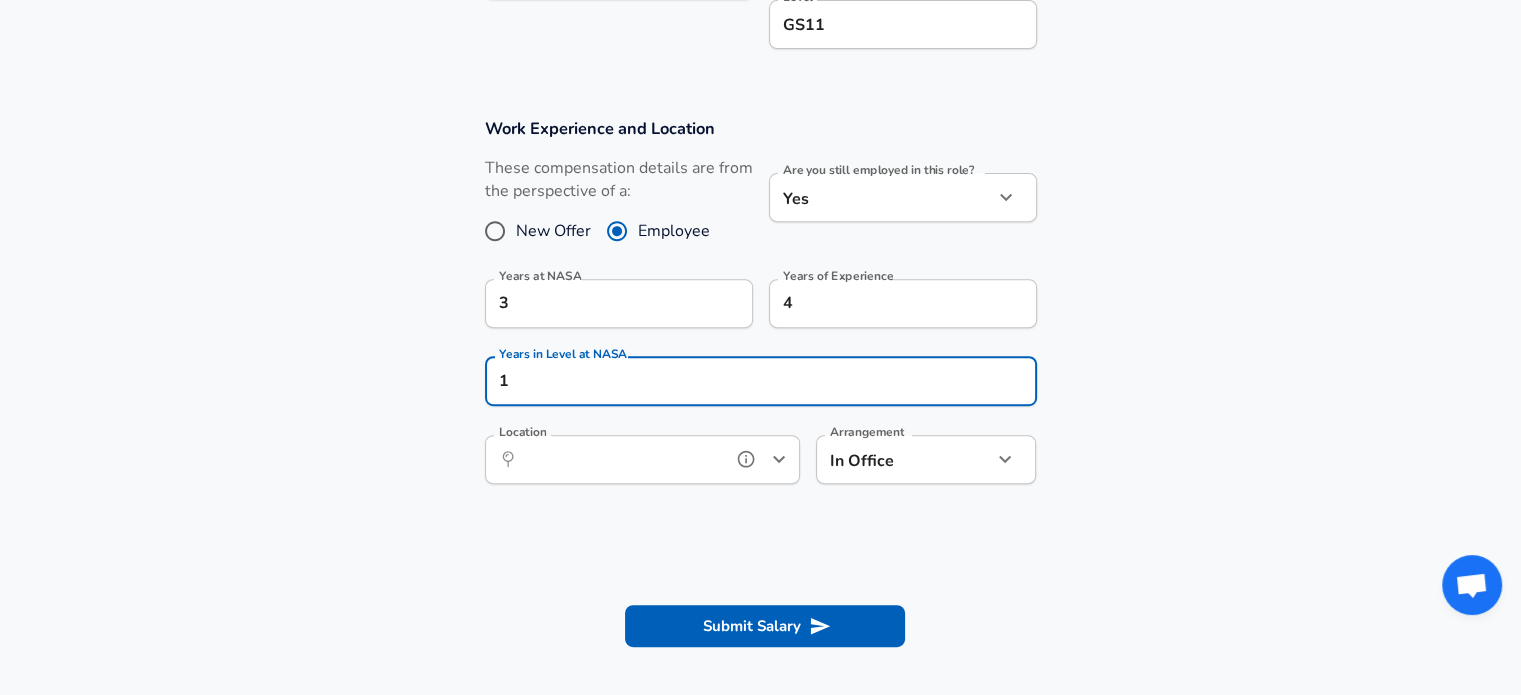 click on "Location" at bounding box center [620, 459] 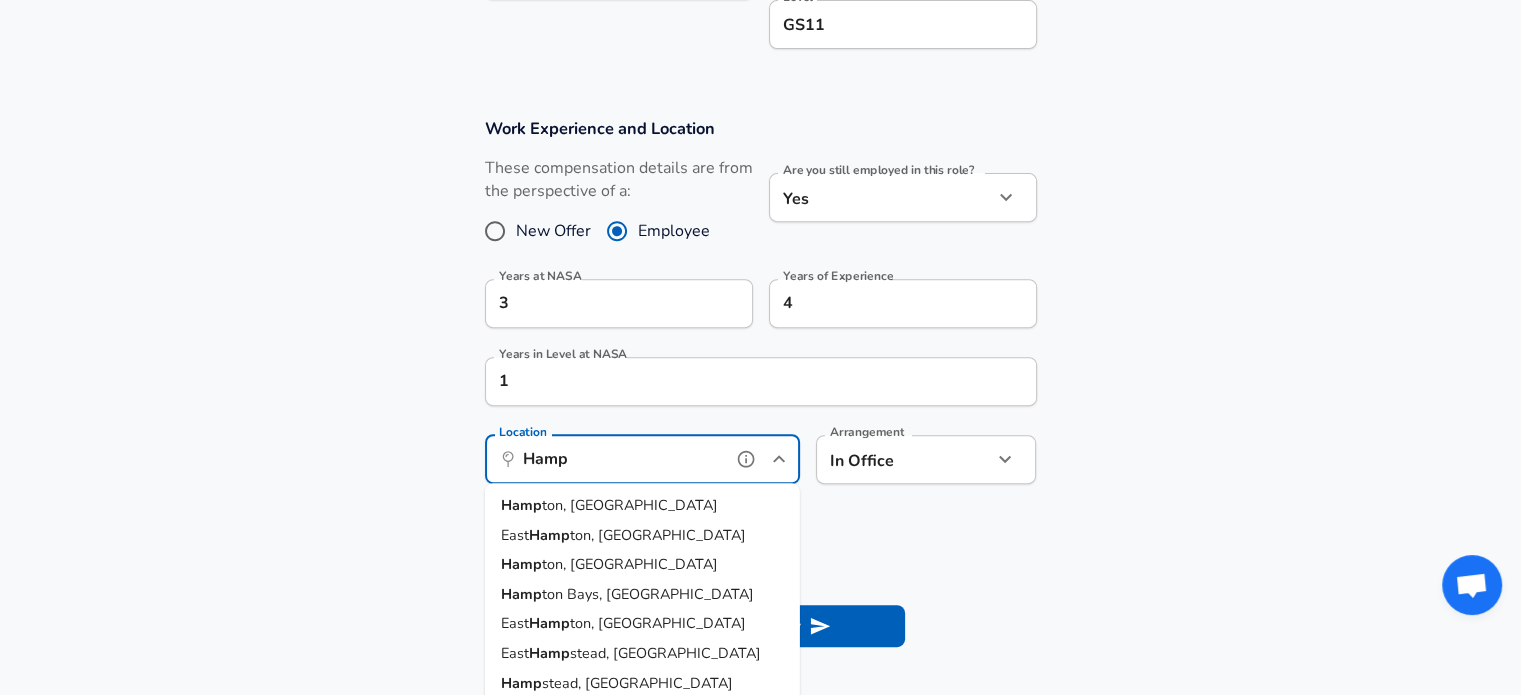 click on "ton, [GEOGRAPHIC_DATA]" at bounding box center (630, 505) 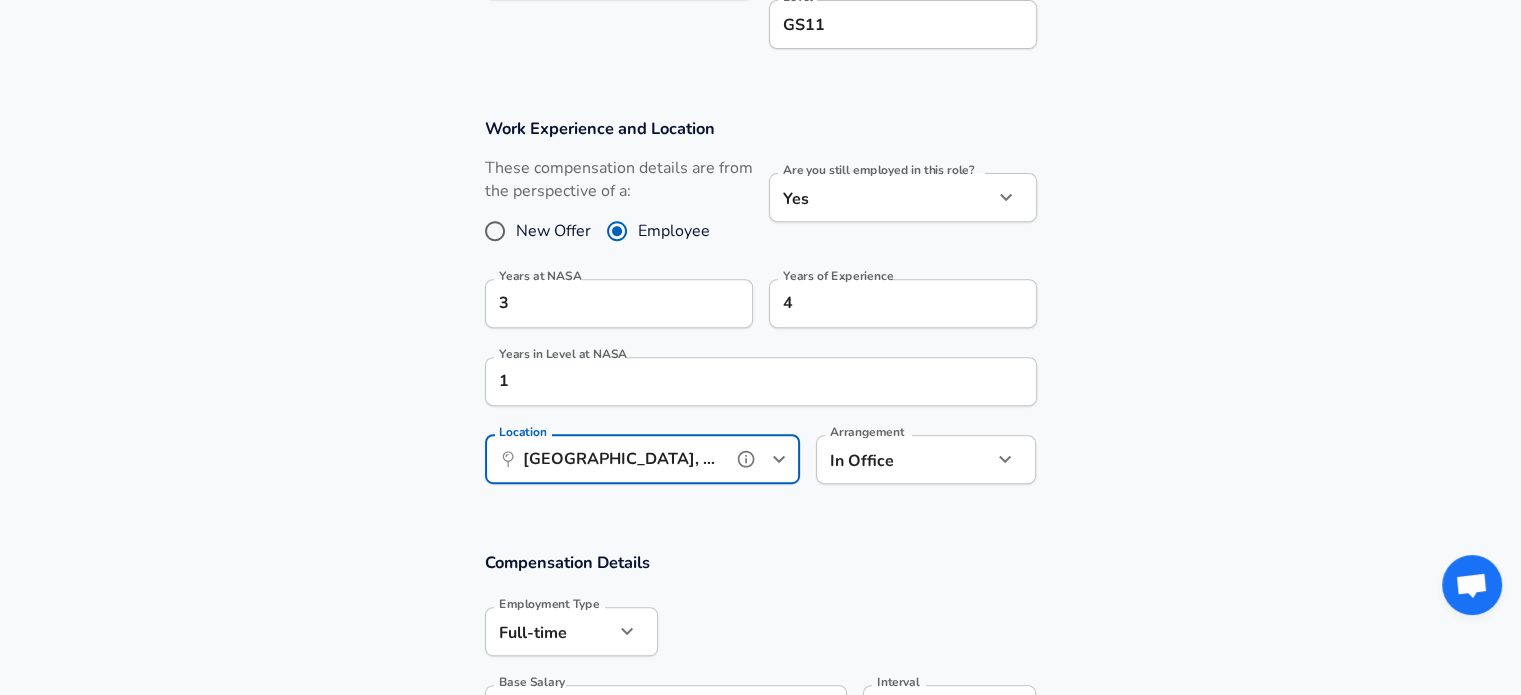 type on "[GEOGRAPHIC_DATA], [GEOGRAPHIC_DATA]" 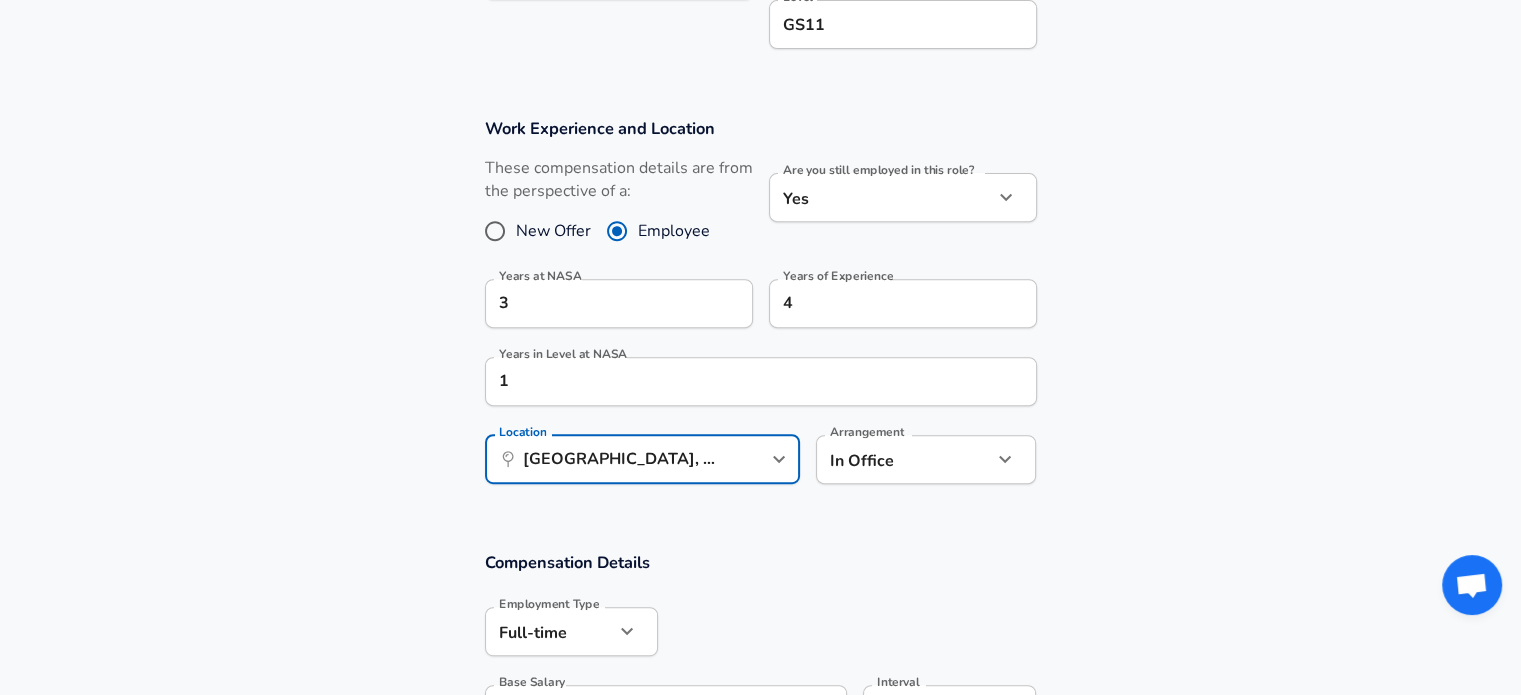 click on "Work Experience and Location These compensation details are from the perspective of a: New Offer Employee Are you still employed in this role? Yes yes Are you still employed in this role? Years at NASA 3 Years at NASA Years of Experience 4 Years of Experience Years in Level at NASA 1 Years in Level at NASA Location ​ [GEOGRAPHIC_DATA], [GEOGRAPHIC_DATA] Location Arrangement In Office office Arrangement" at bounding box center (760, 311) 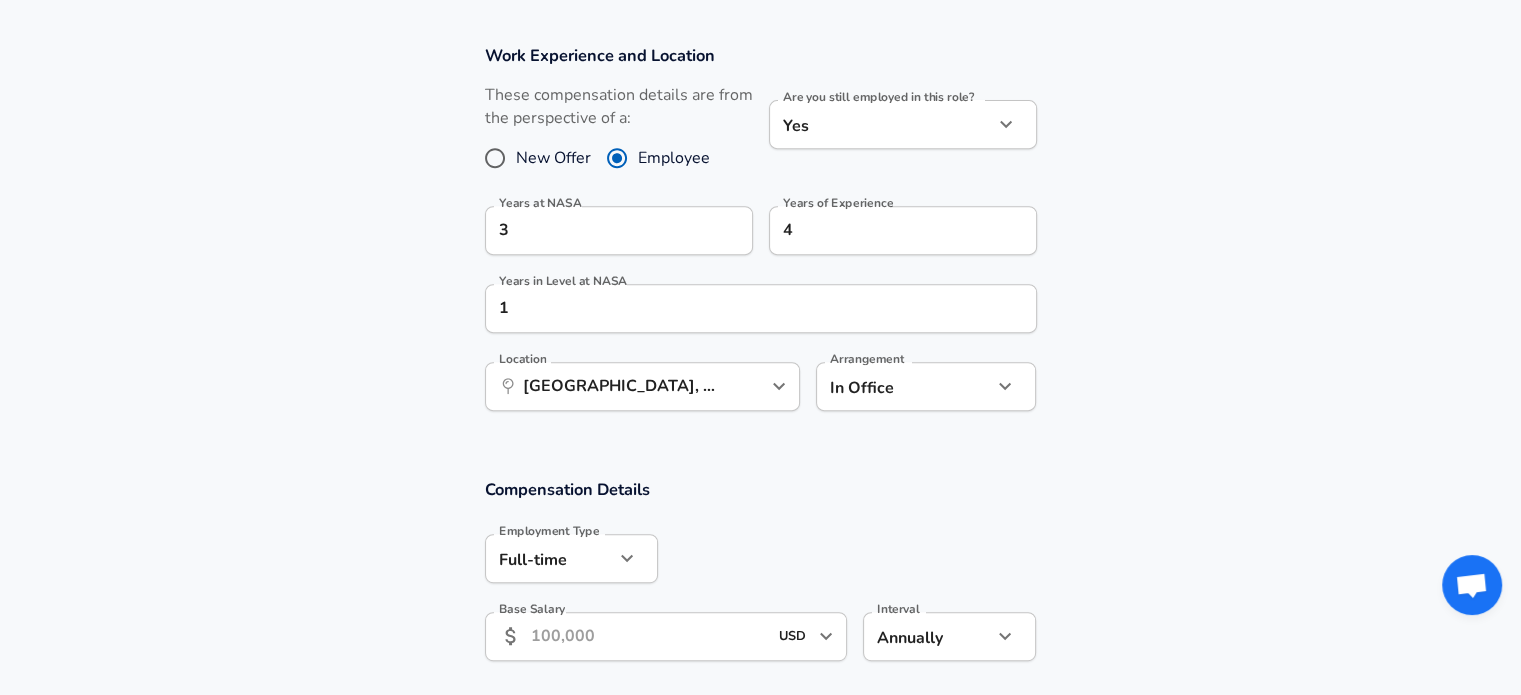 scroll, scrollTop: 1200, scrollLeft: 0, axis: vertical 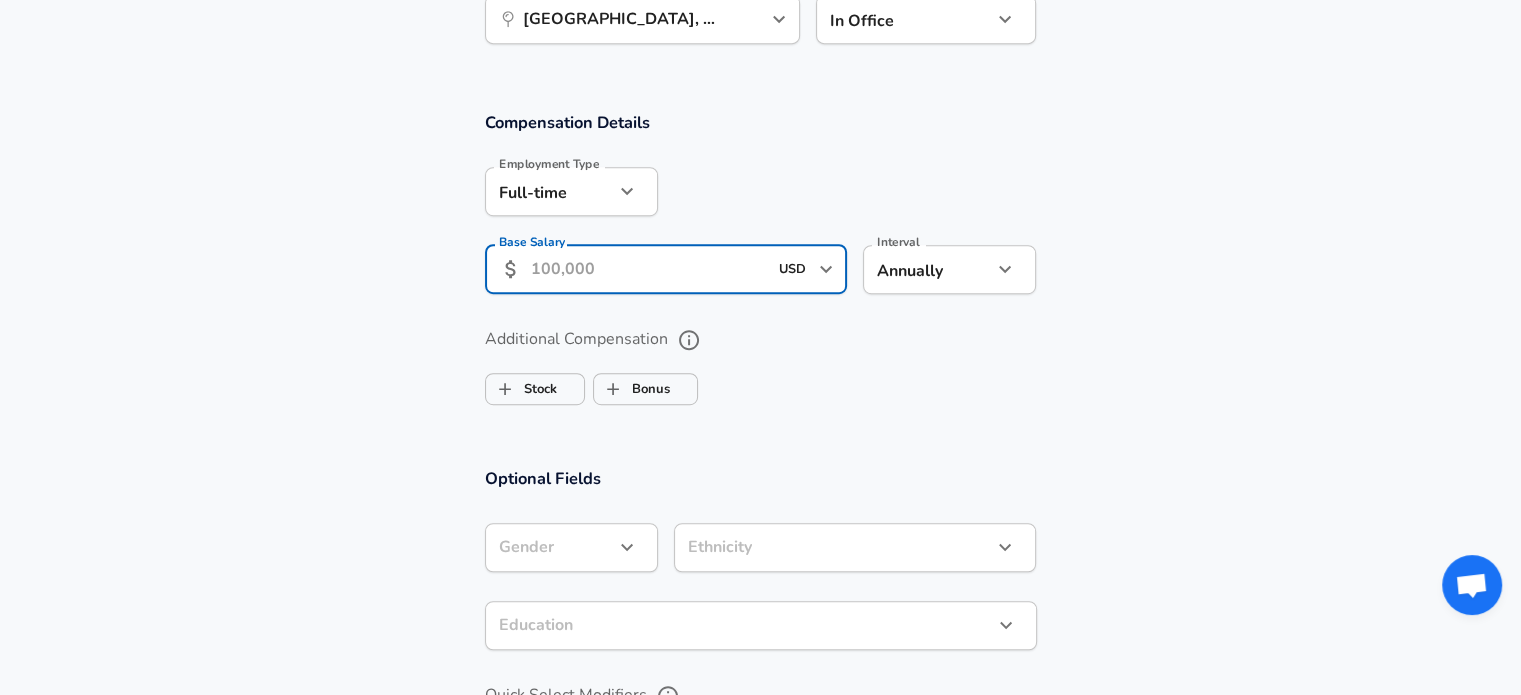 click on "Base Salary" at bounding box center (649, 269) 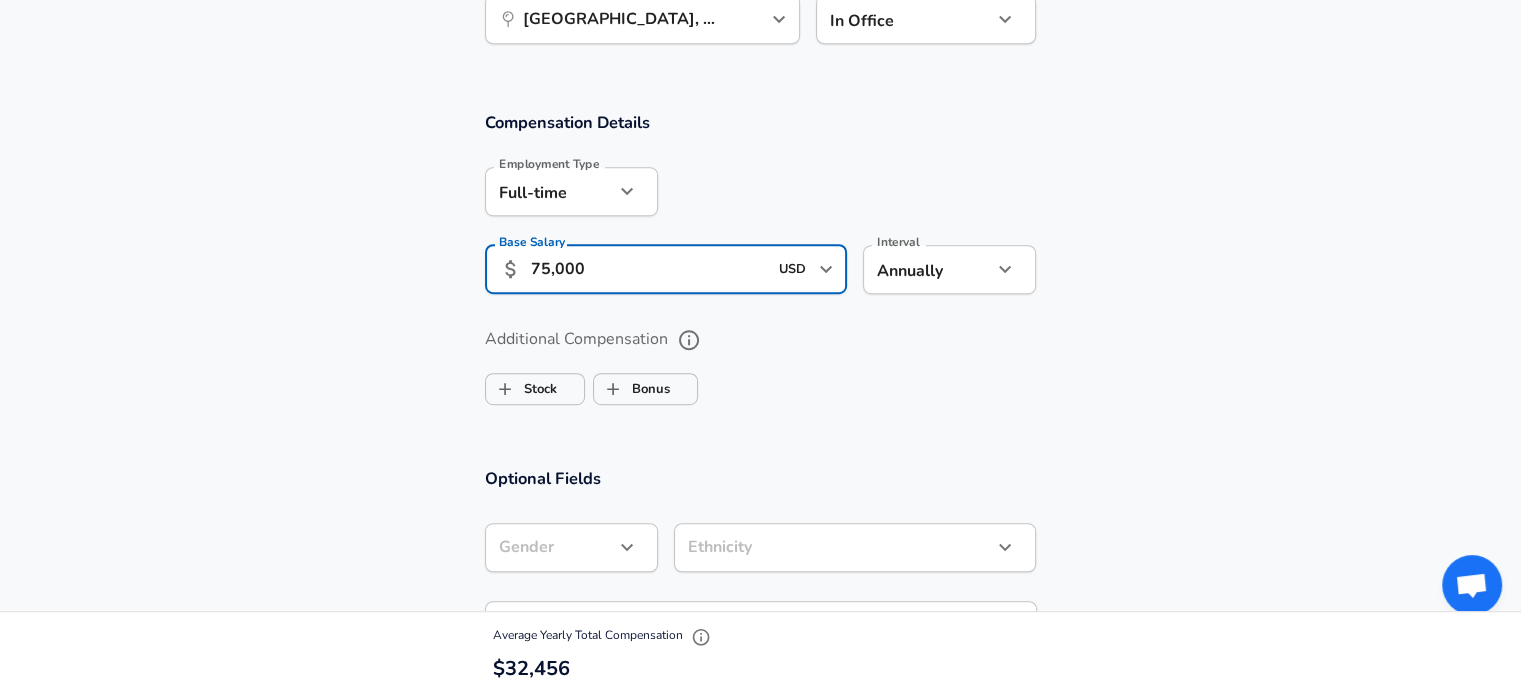 type on "75,000" 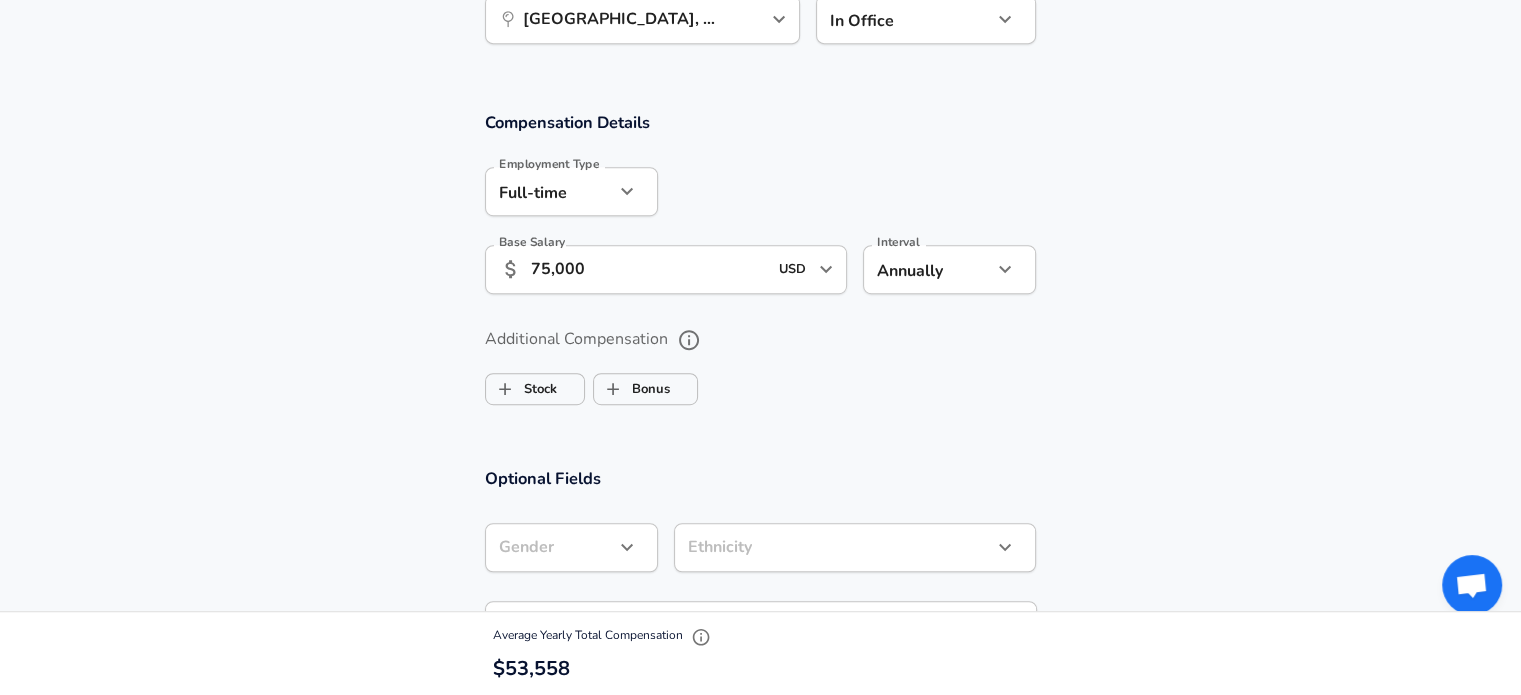 click on "Additional Compensation   Stock Bonus" at bounding box center [760, 360] 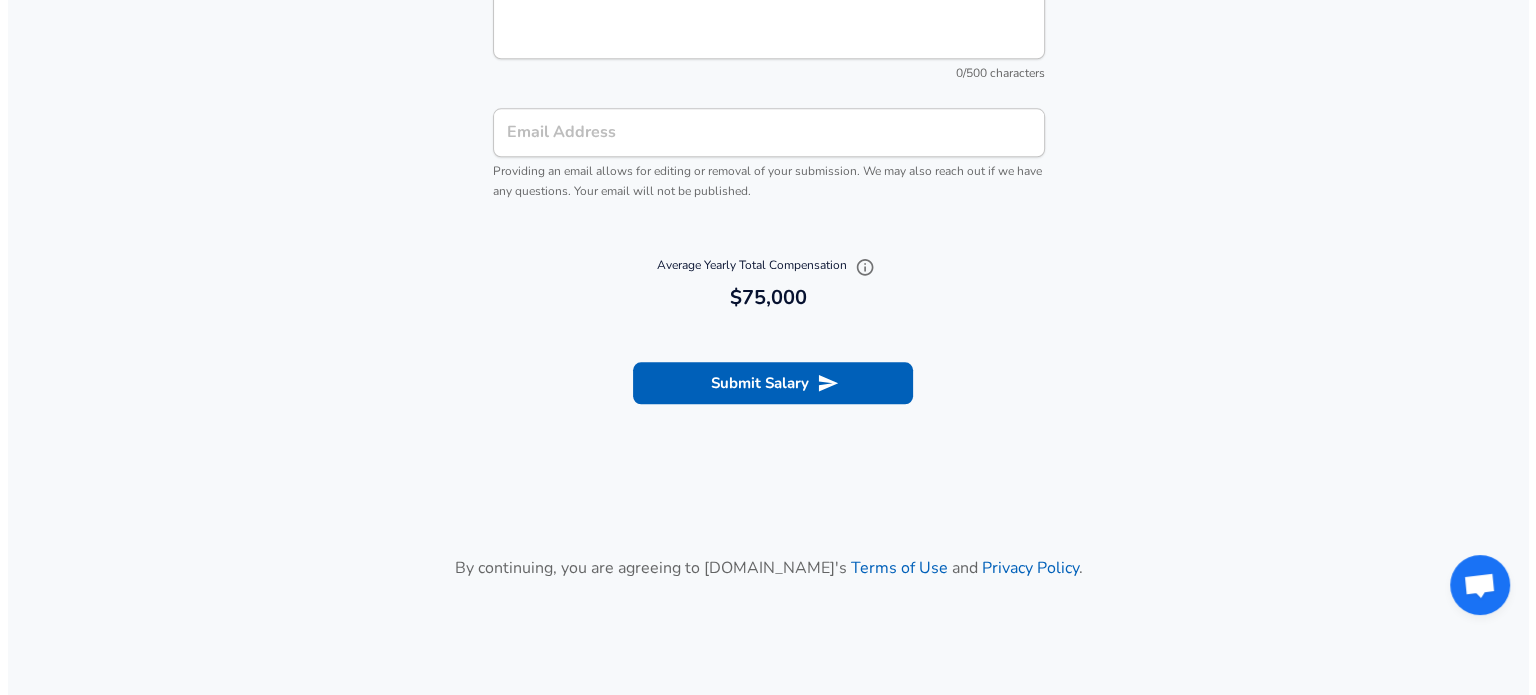 scroll, scrollTop: 2200, scrollLeft: 0, axis: vertical 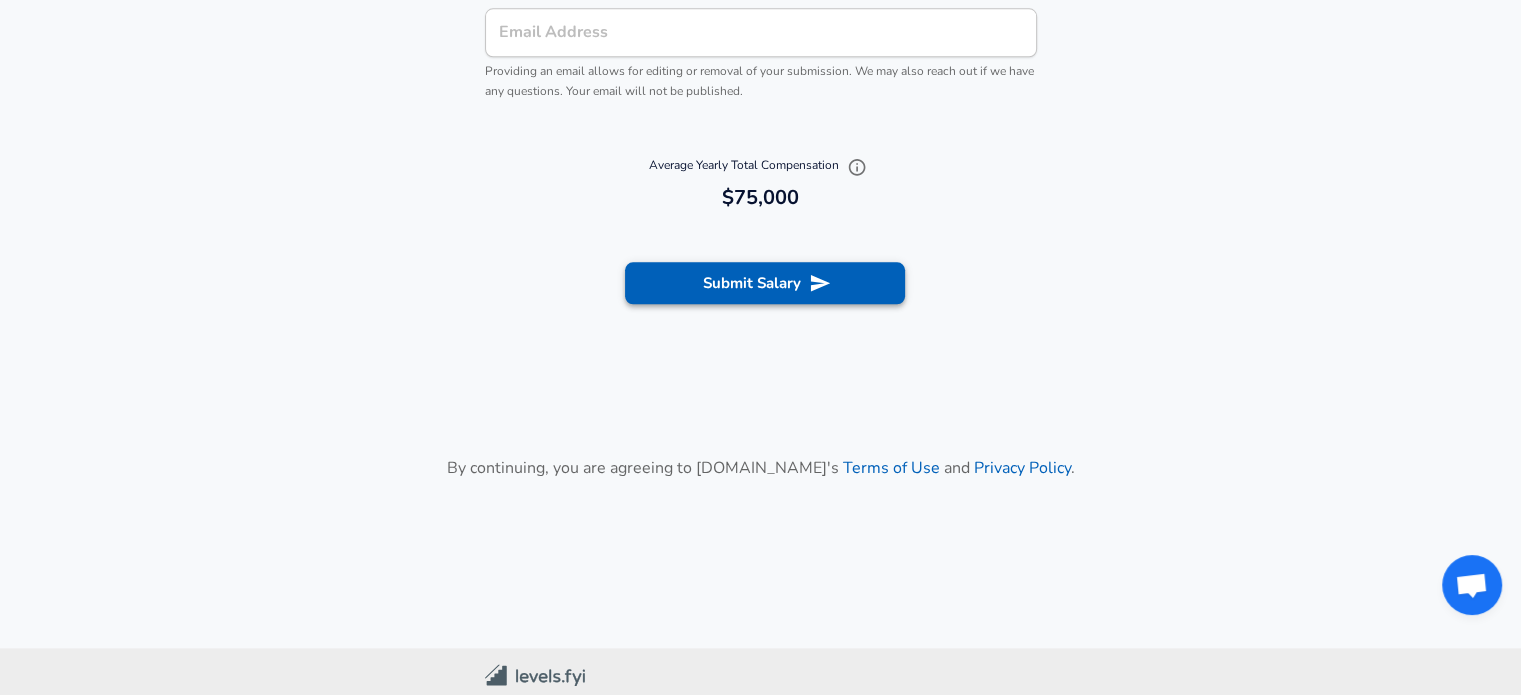 click 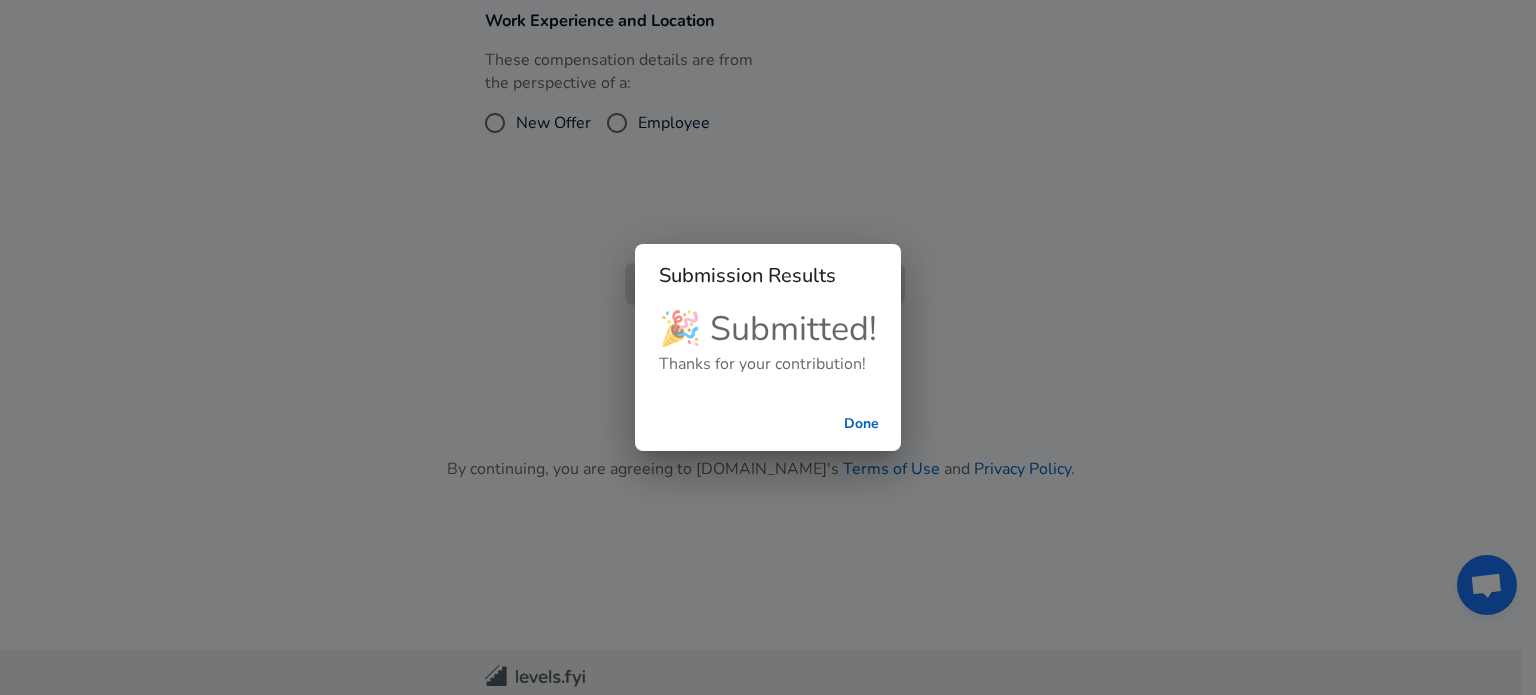 scroll, scrollTop: 829, scrollLeft: 0, axis: vertical 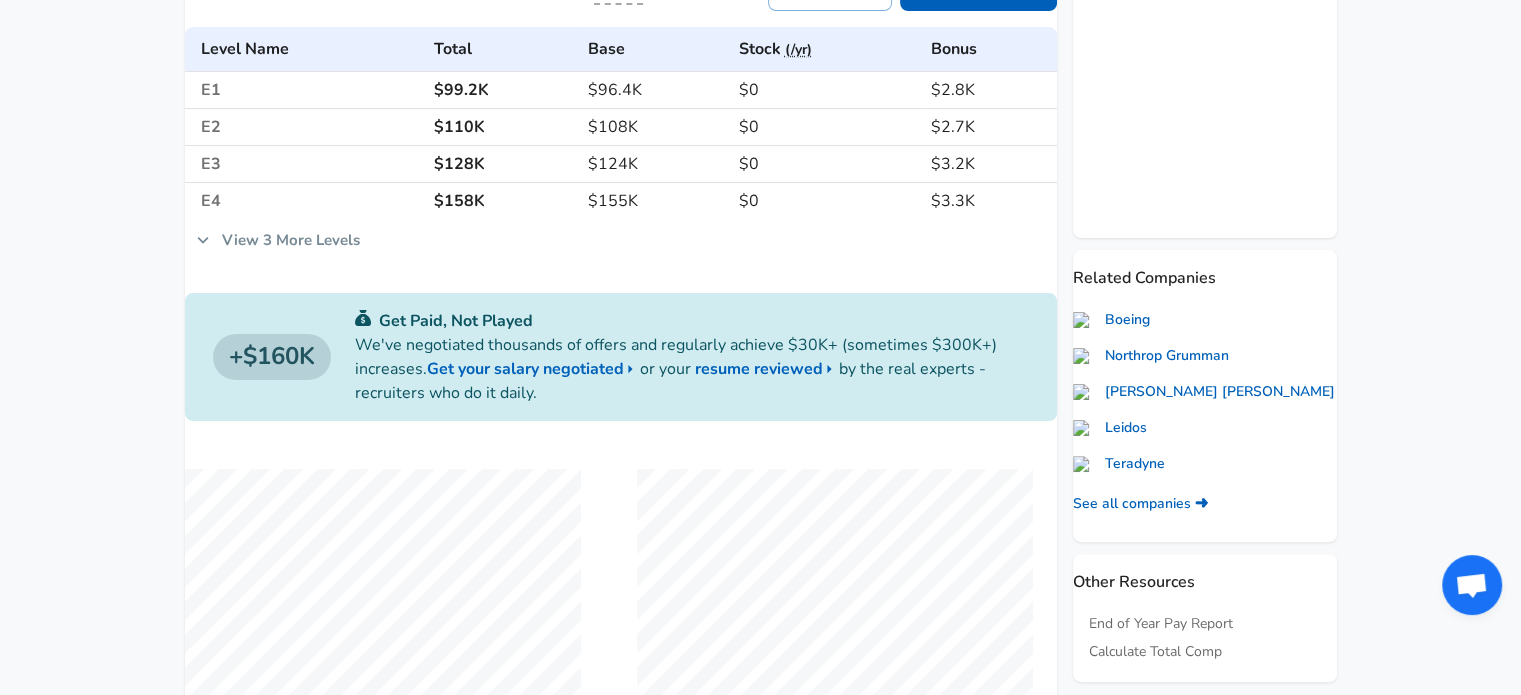 click on "View   3   More Levels" at bounding box center [278, 240] 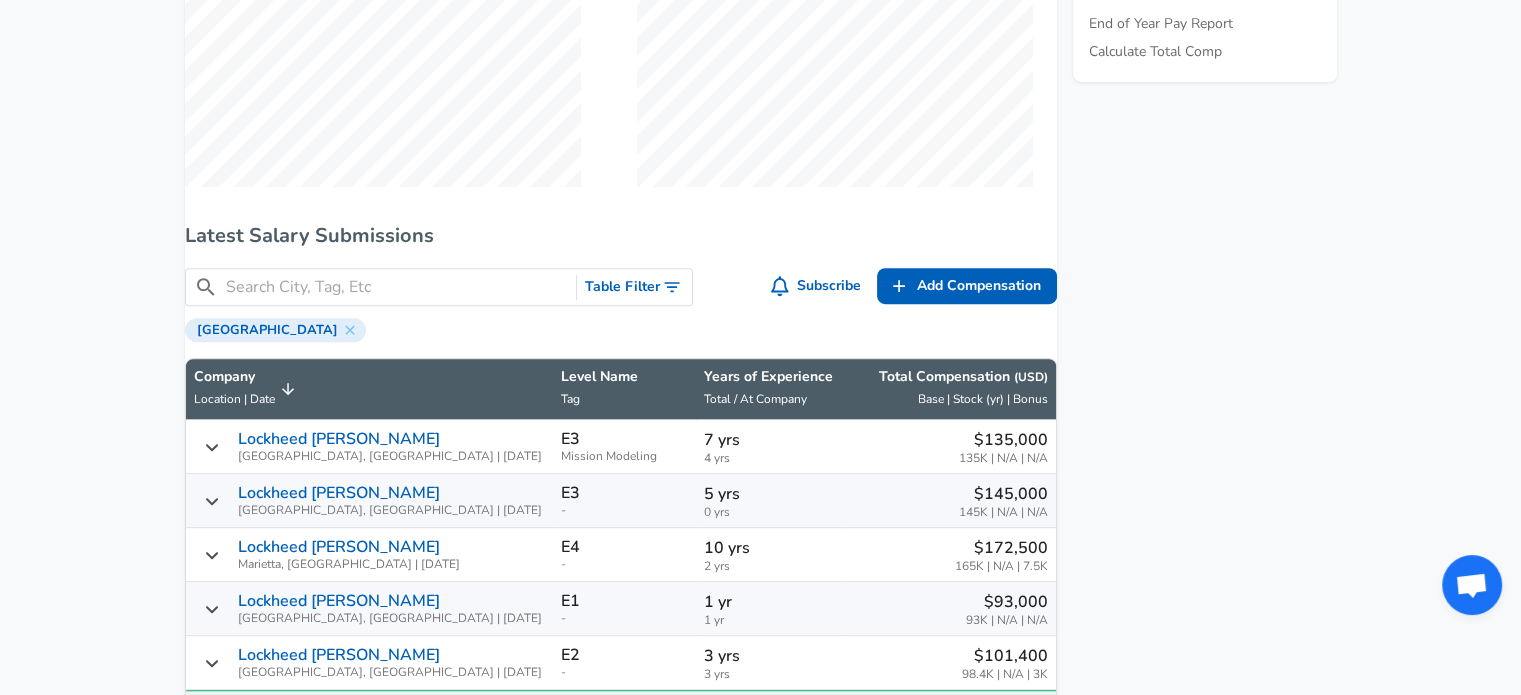 scroll, scrollTop: 1500, scrollLeft: 0, axis: vertical 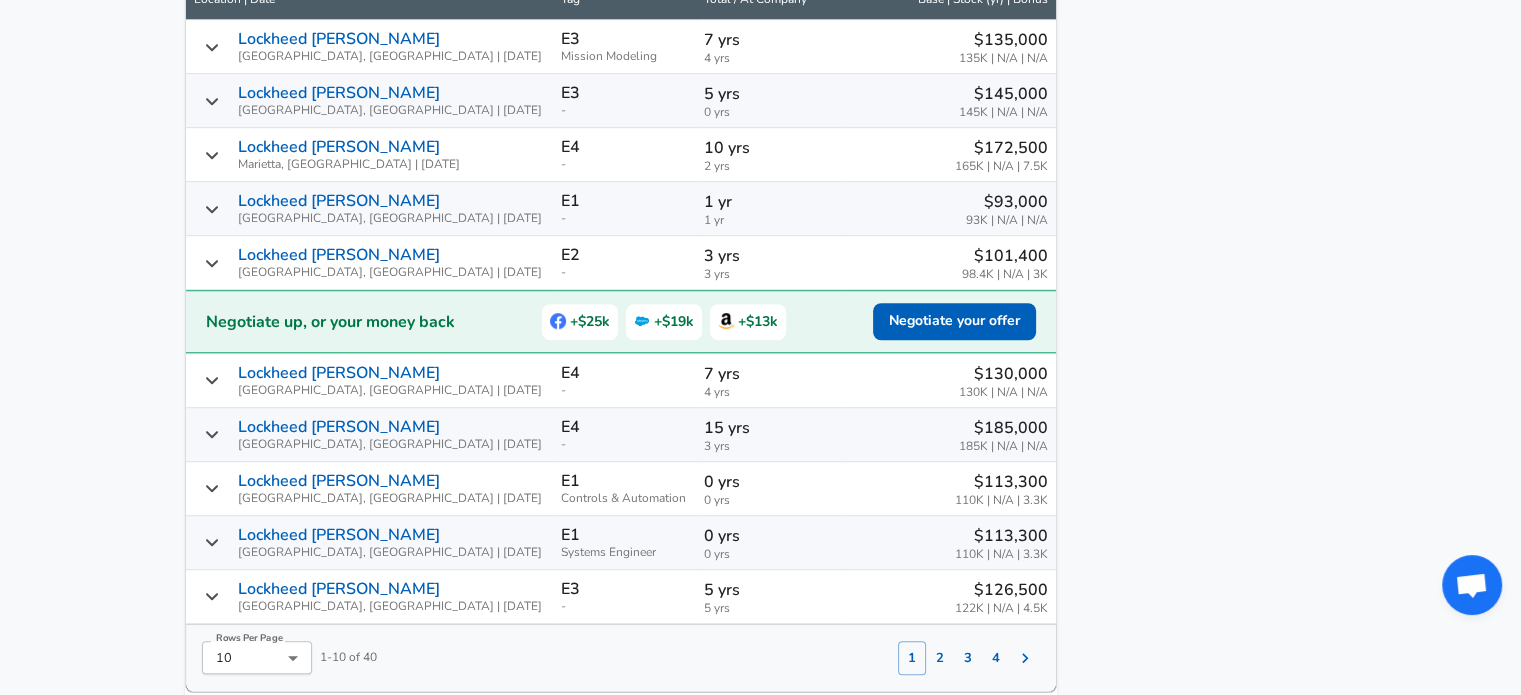 click on "For Employers $ USD / yr Change English ([GEOGRAPHIC_DATA]) Change Login Sign Up All Data By Location By Company By Title Salary Calculator Chart Visualizations Verified Salaries Internships Negotiation Support Compare Benefits Who's Hiring 2024 Pay Report Top Paying Companies Integrate Blog Press Google Software Engineer Product Manager [US_STATE][GEOGRAPHIC_DATA] Area Data Scientist View Individual Data Points   Levels FYI Logo Salaries 📂   All Data 🌎   By Location 🏢   By Company 🖋    By Title 🏭️    By Industry 📍   Salary Heatmap 📈   Chart Visualizations 🔥   Real-time Percentiles 🎓   Internships ❣️   Compare Benefits 🎬   2024 Pay Report 🏆   Top Paying Companies 💸   Calculate Meeting Cost #️⃣   Salary Calculator Contribute Add Salary Add Company Benefits Add Level Mapping Jobs Services Candidate Services 💵  Negotiation Coaching 📄  Resume Review 🎁  Gift a Resume Review For Employers Interactive Offers Real-time Percentiles  🔥 Compensation Benchmarking For Academic Research ←" at bounding box center [760, -1153] 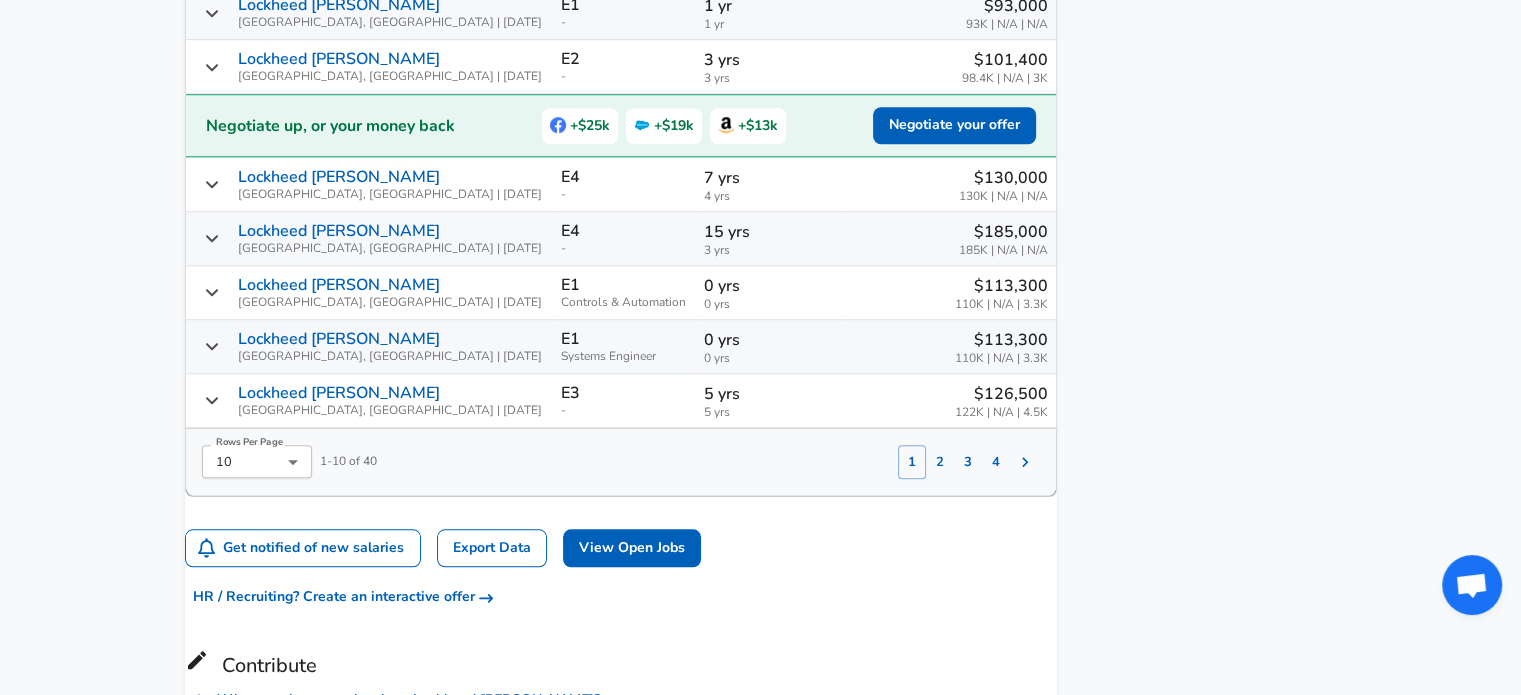 scroll, scrollTop: 1700, scrollLeft: 0, axis: vertical 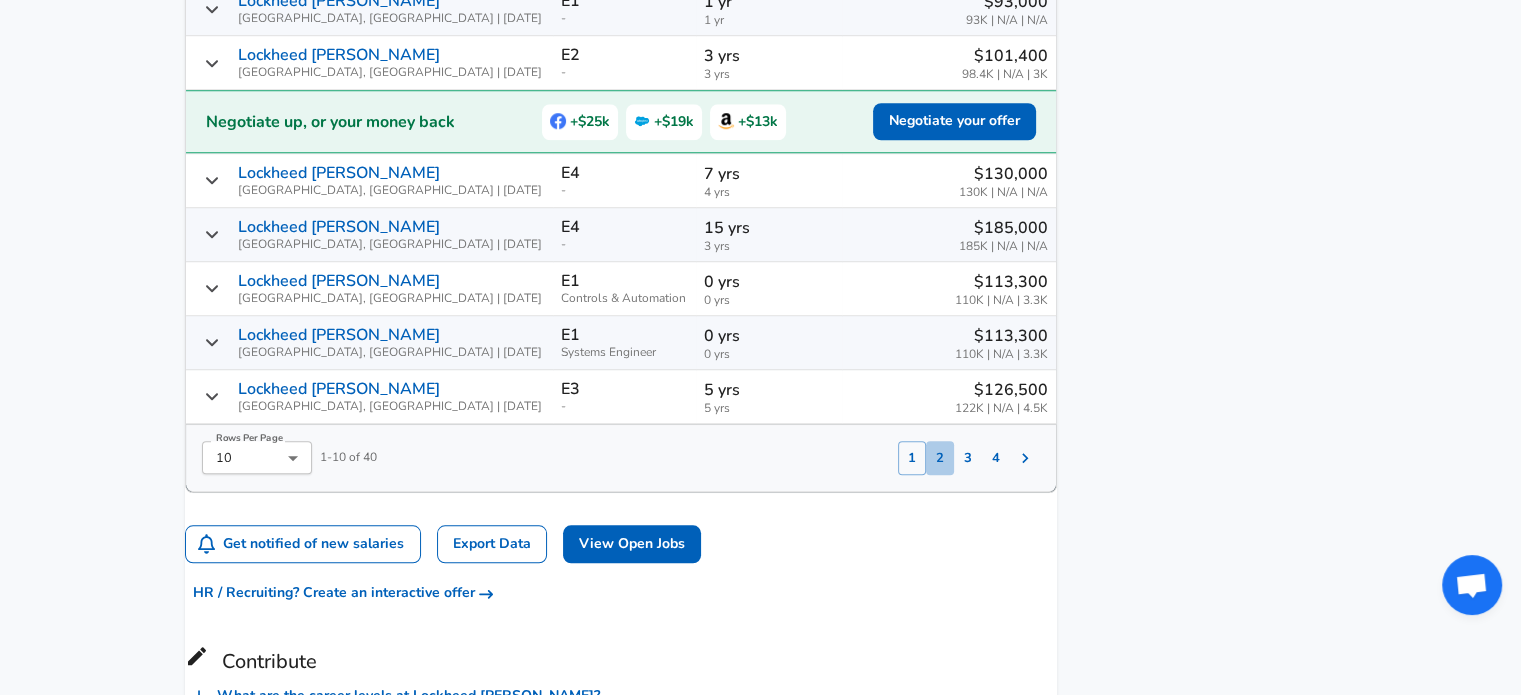 click on "2" at bounding box center [940, 458] 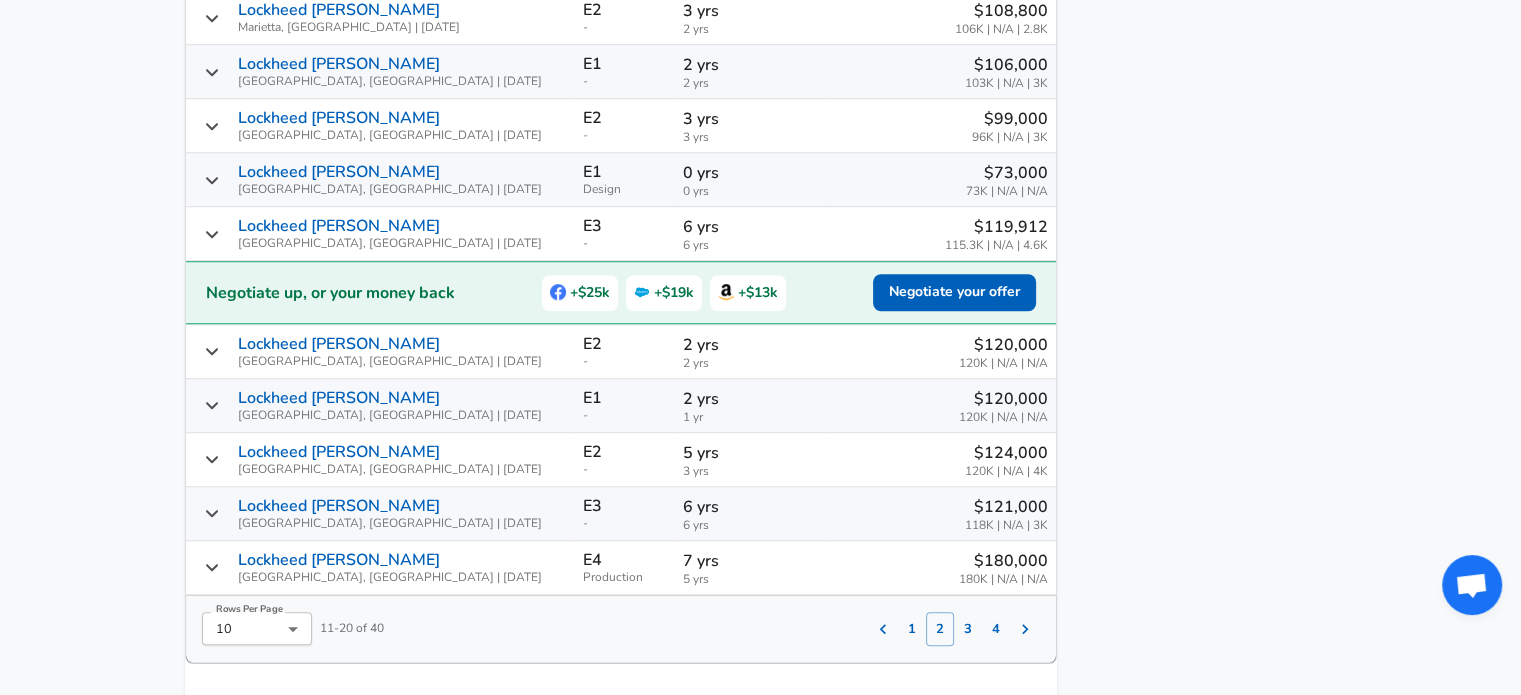 scroll, scrollTop: 1532, scrollLeft: 0, axis: vertical 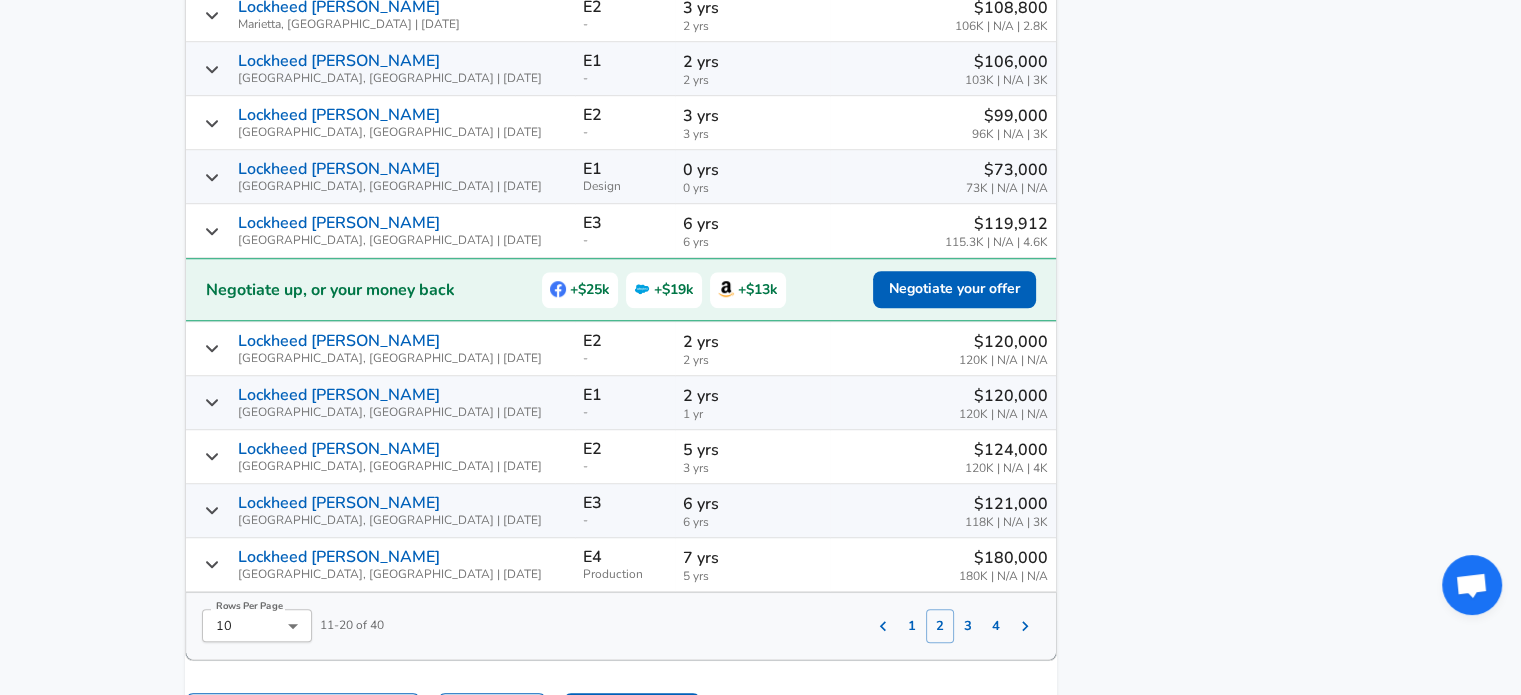 click on "3" at bounding box center [968, 626] 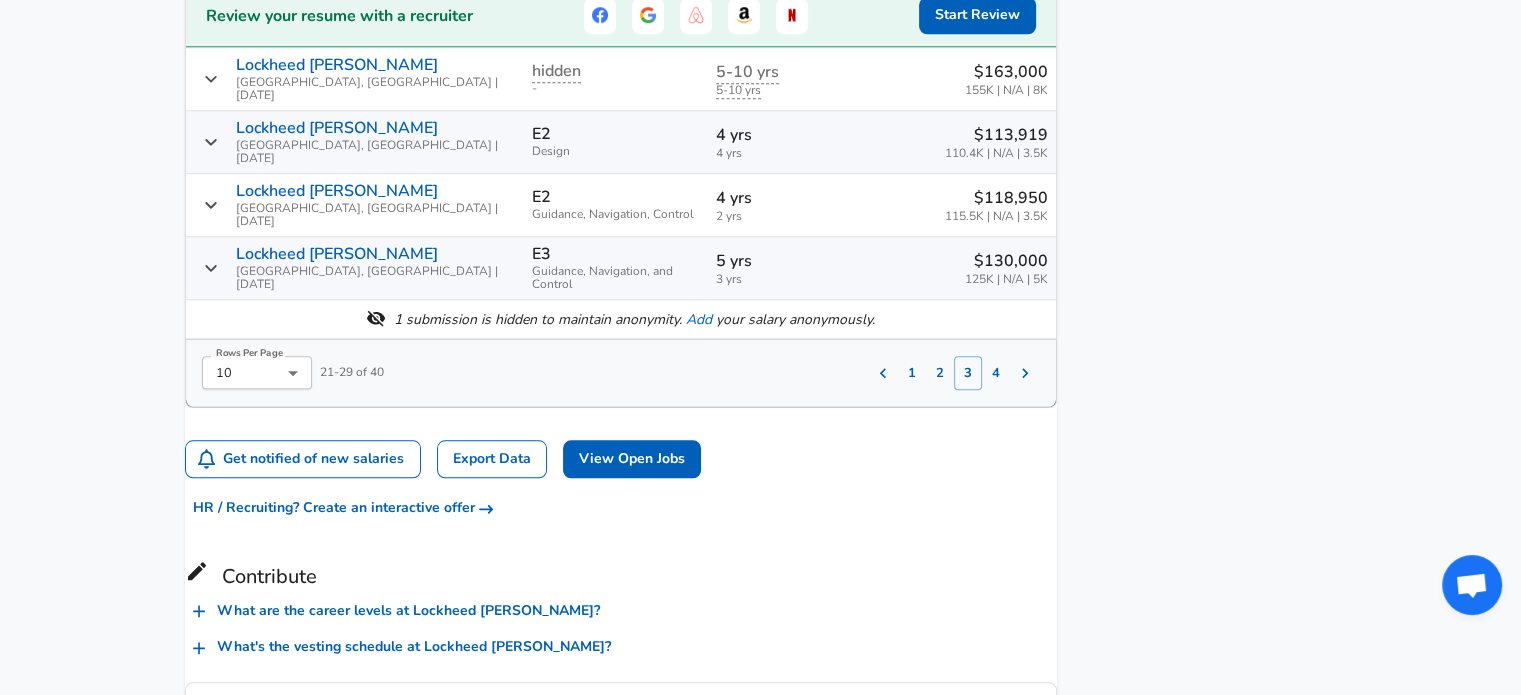 scroll, scrollTop: 1932, scrollLeft: 0, axis: vertical 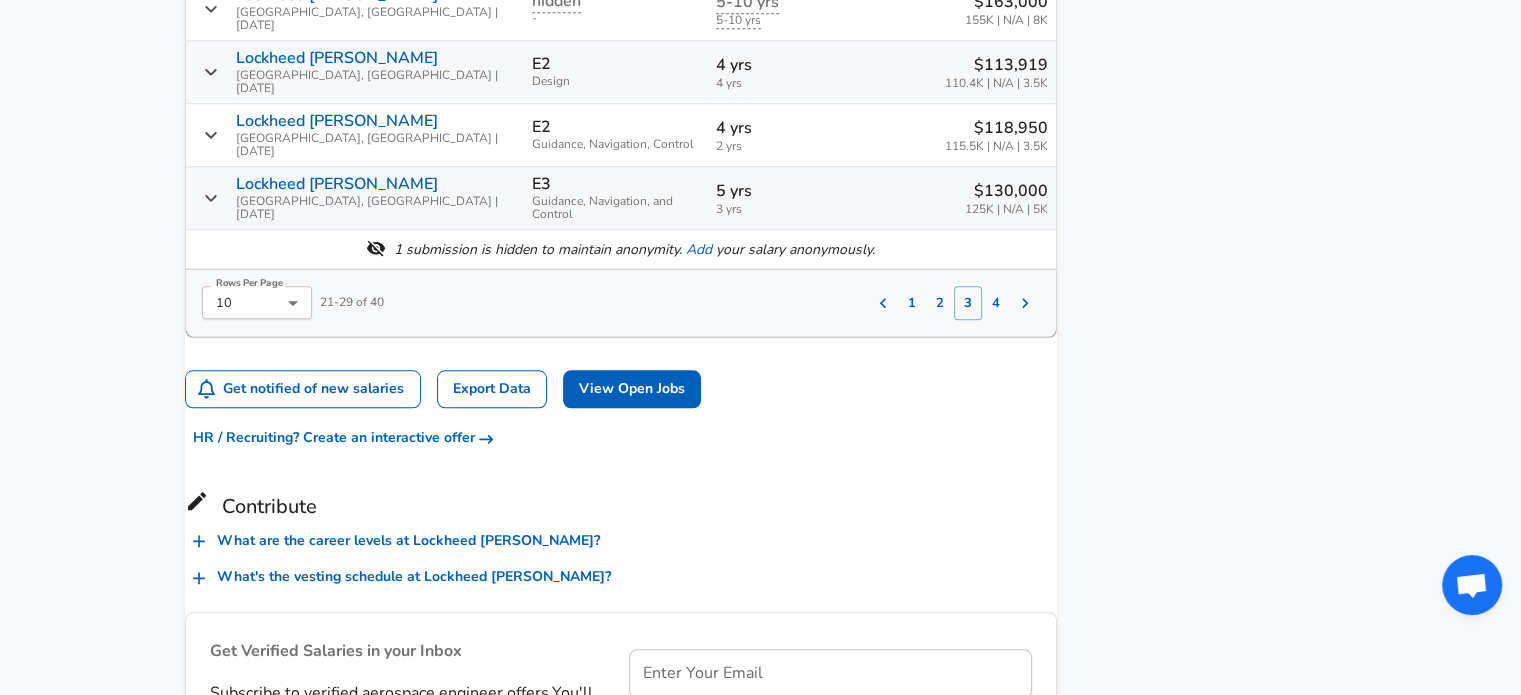 click on "4" at bounding box center (996, 303) 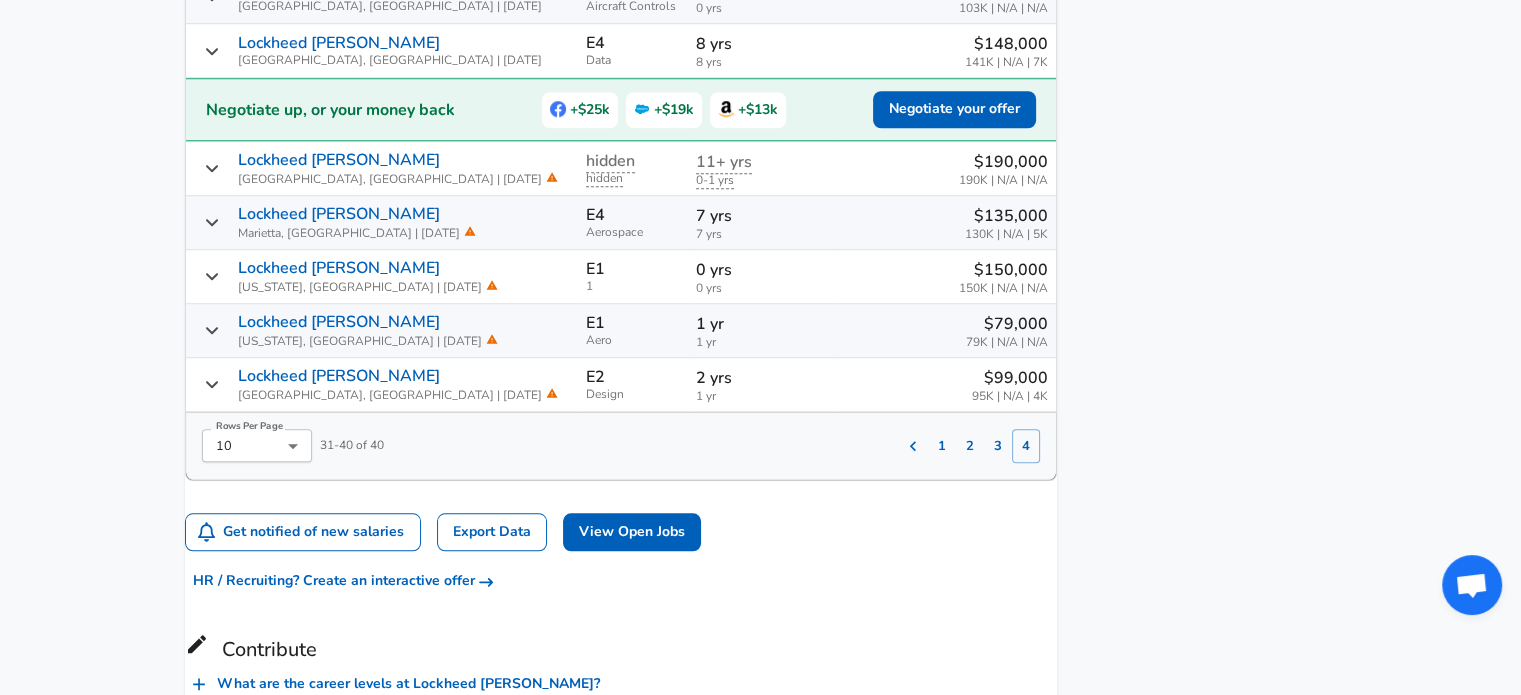 scroll, scrollTop: 1732, scrollLeft: 0, axis: vertical 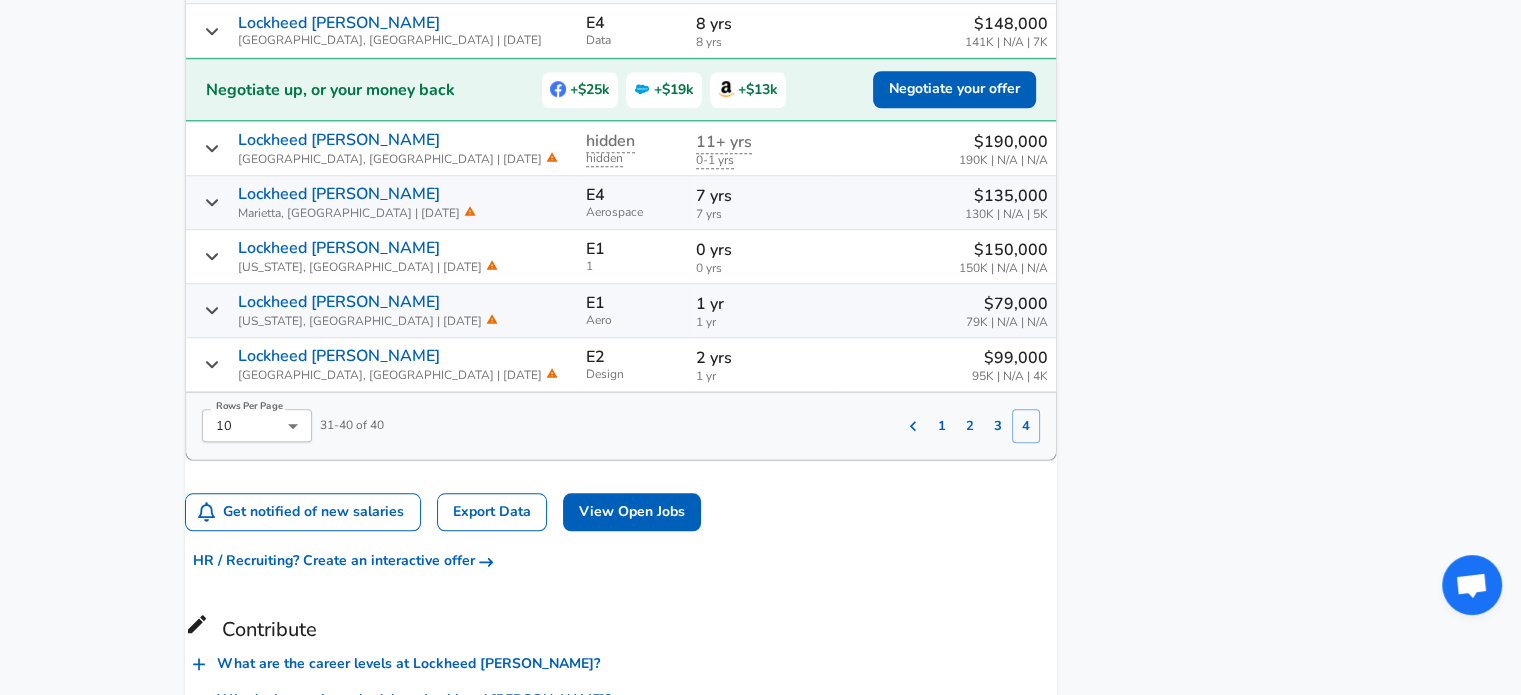 click on "1" at bounding box center [942, 426] 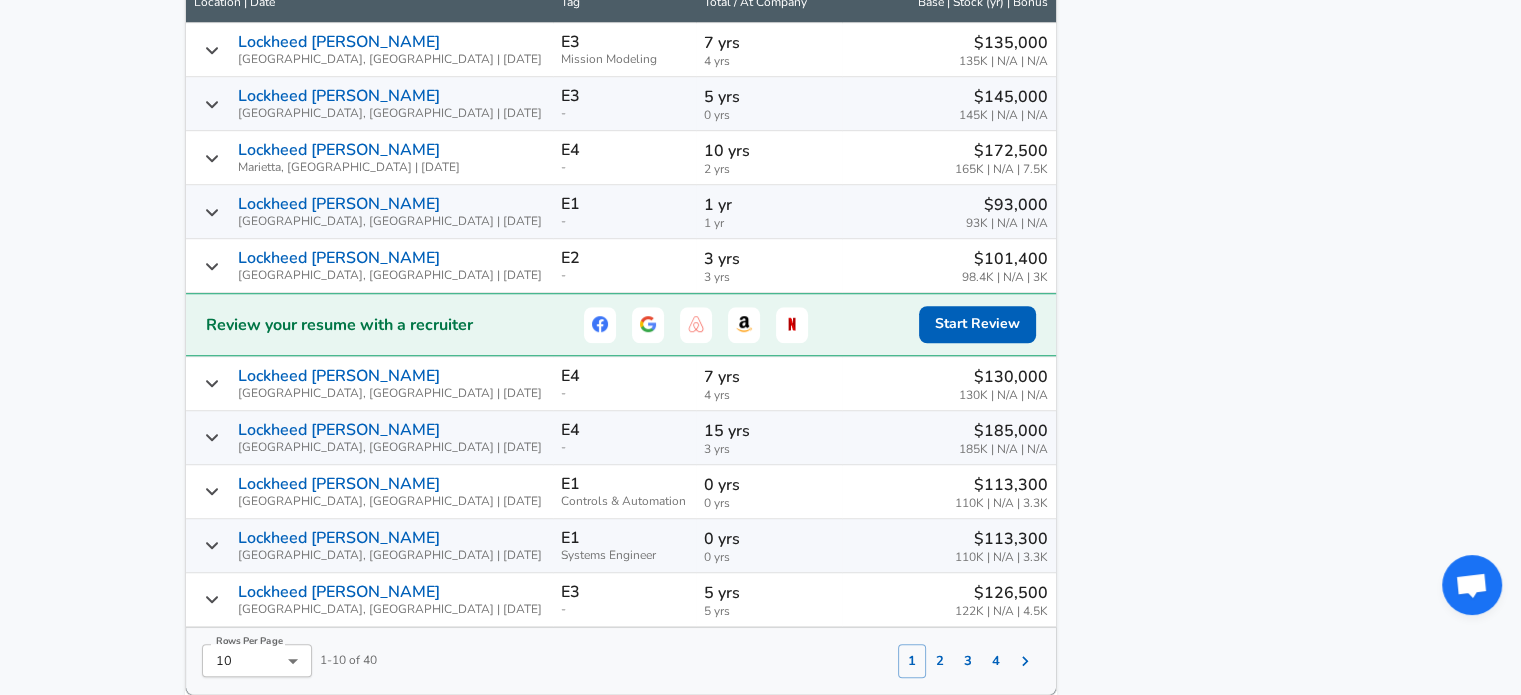 scroll, scrollTop: 1532, scrollLeft: 0, axis: vertical 